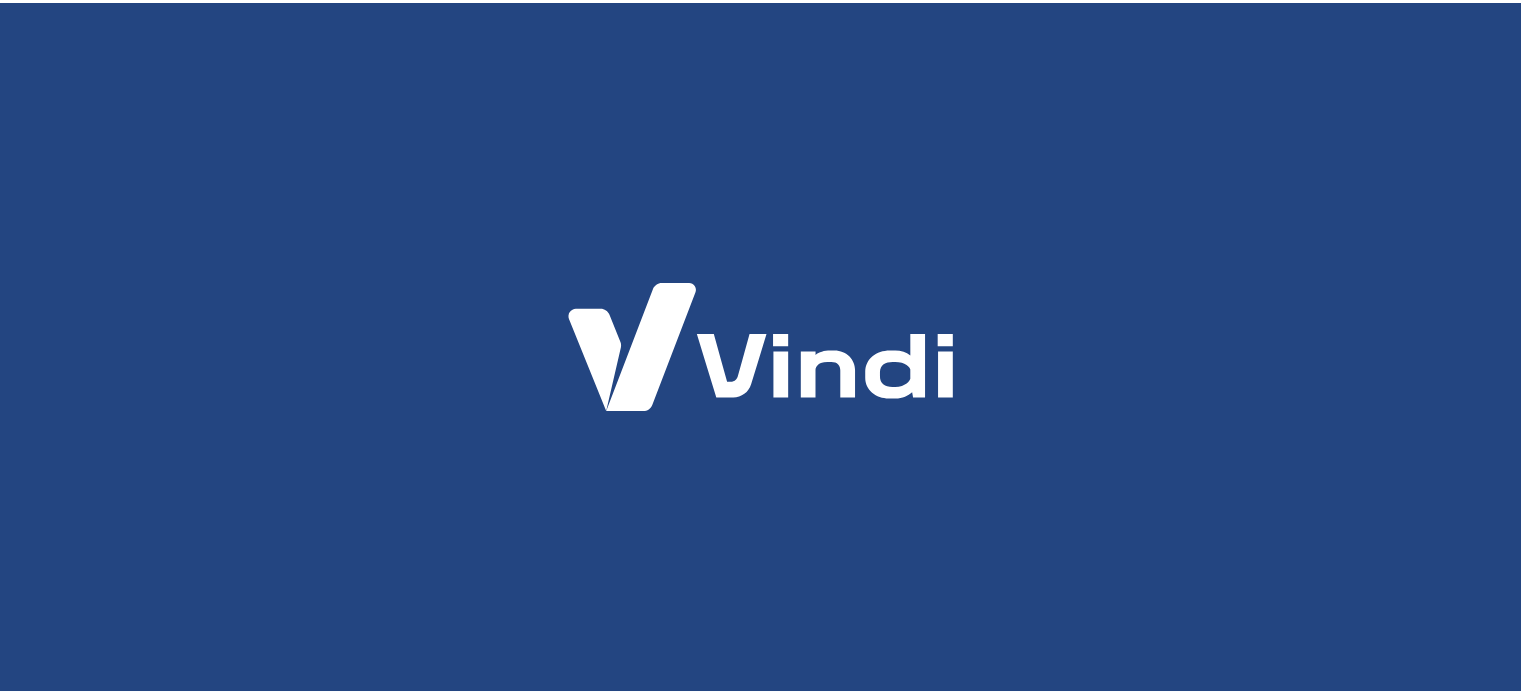 scroll, scrollTop: 0, scrollLeft: 0, axis: both 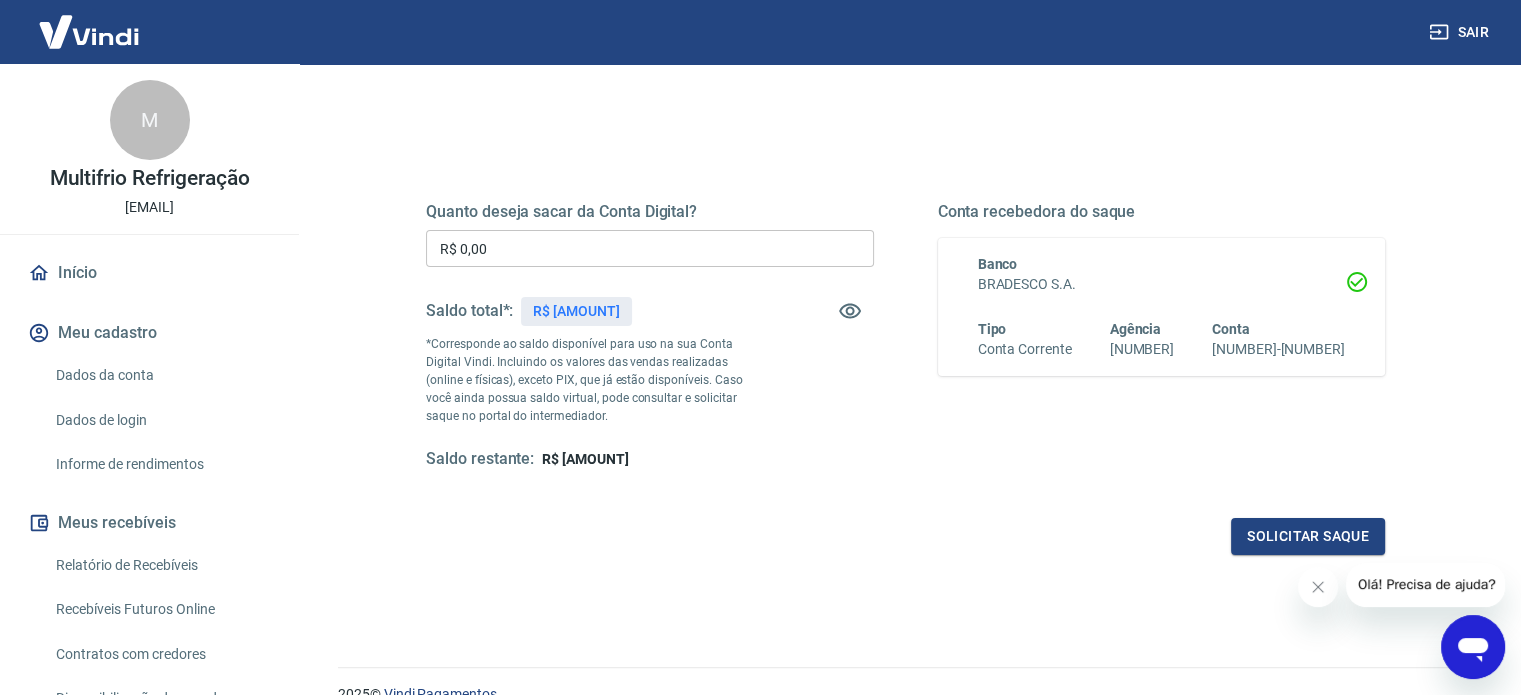 click on "R$ 0,00" at bounding box center [650, 248] 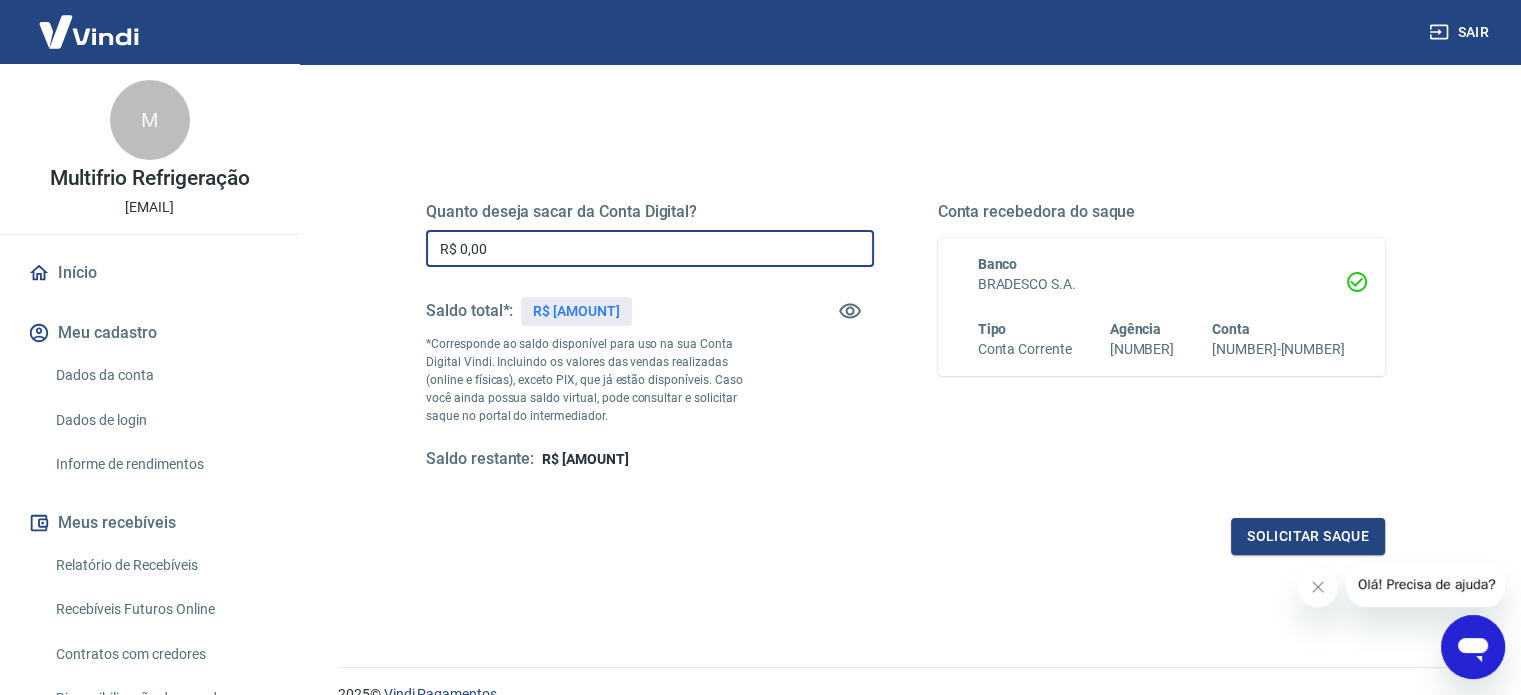 click on "R$ 0,00" at bounding box center [650, 248] 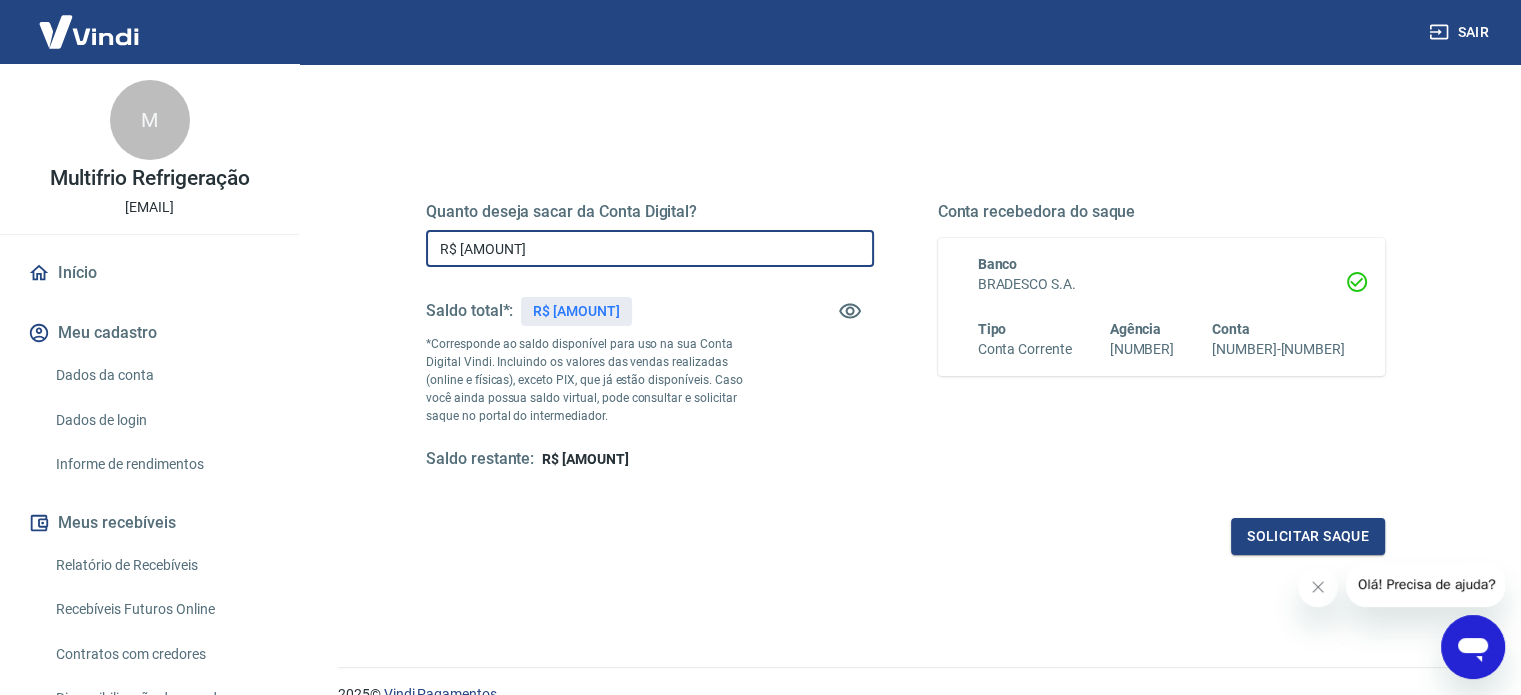 type on "R$ [AMOUNT]" 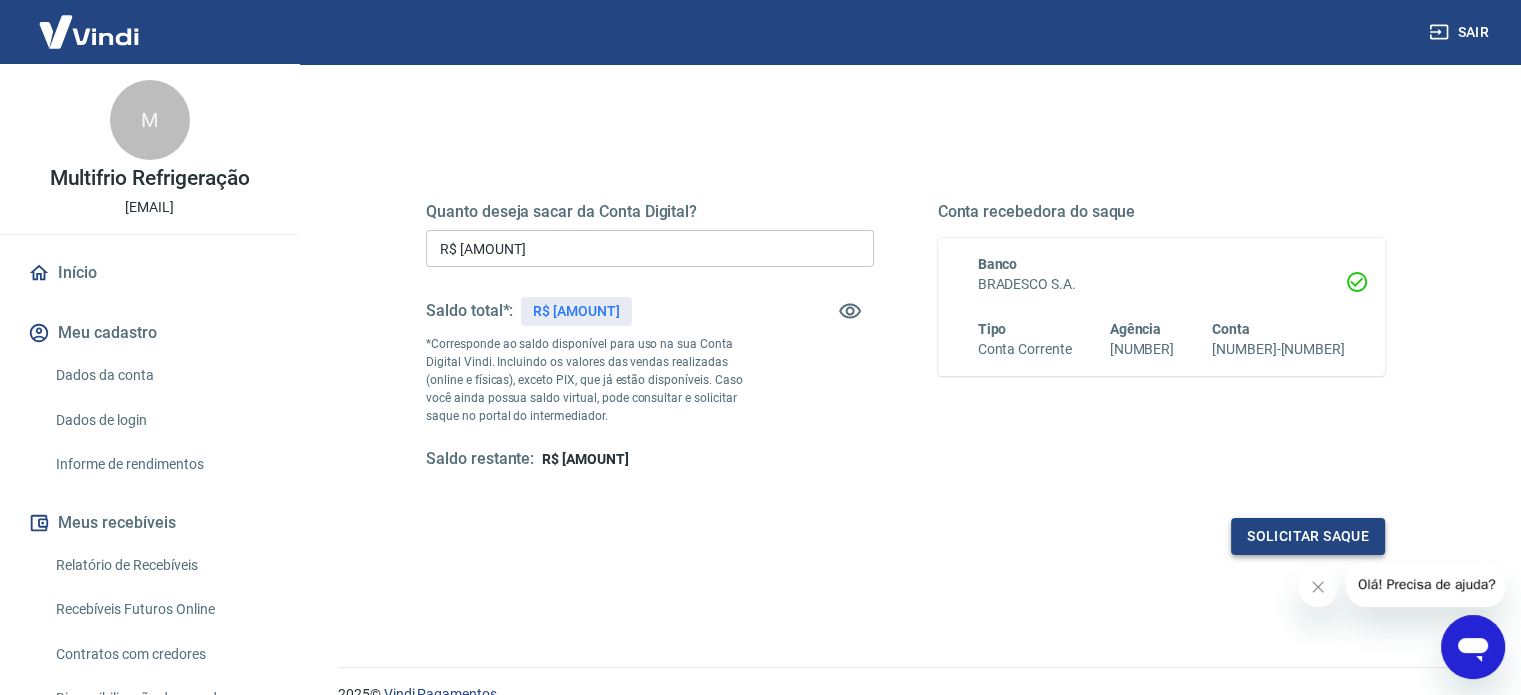 click on "Solicitar saque" at bounding box center (1308, 536) 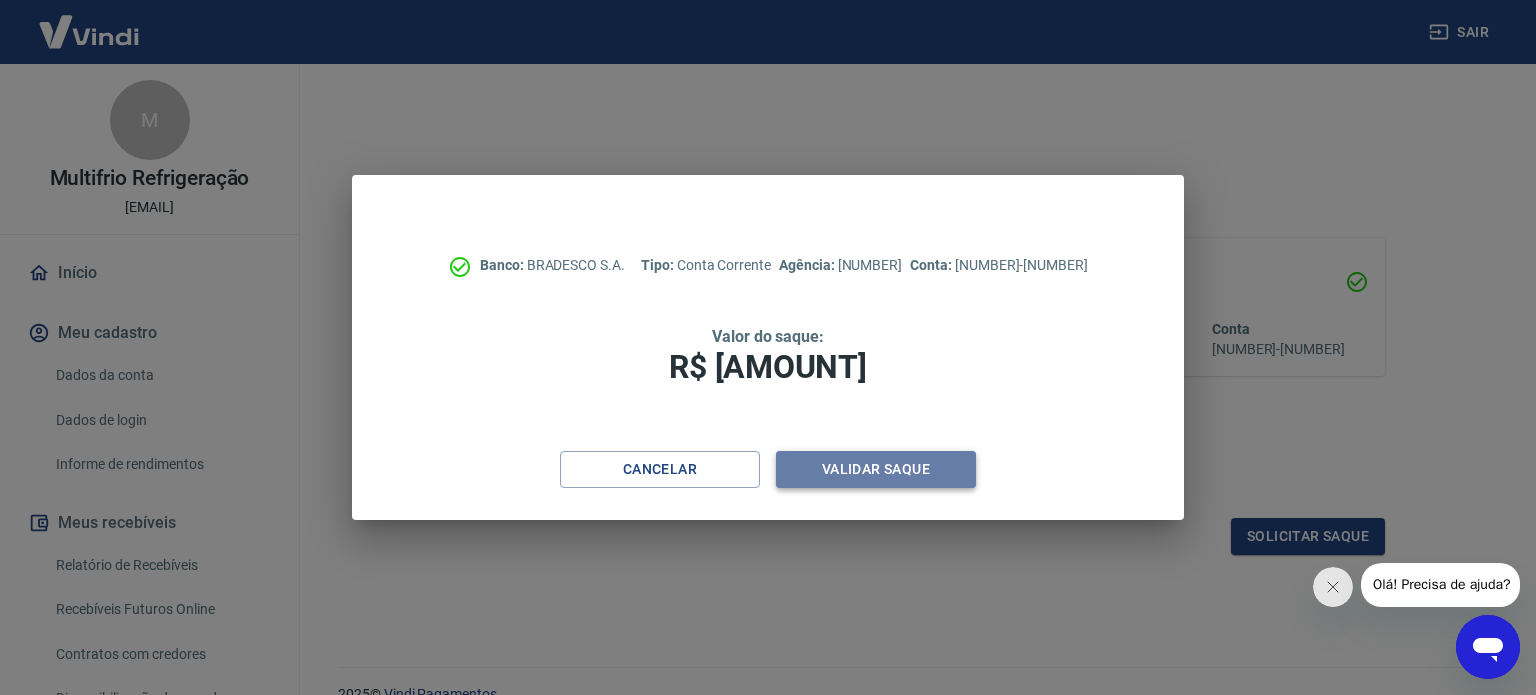 click on "Validar saque" at bounding box center [876, 469] 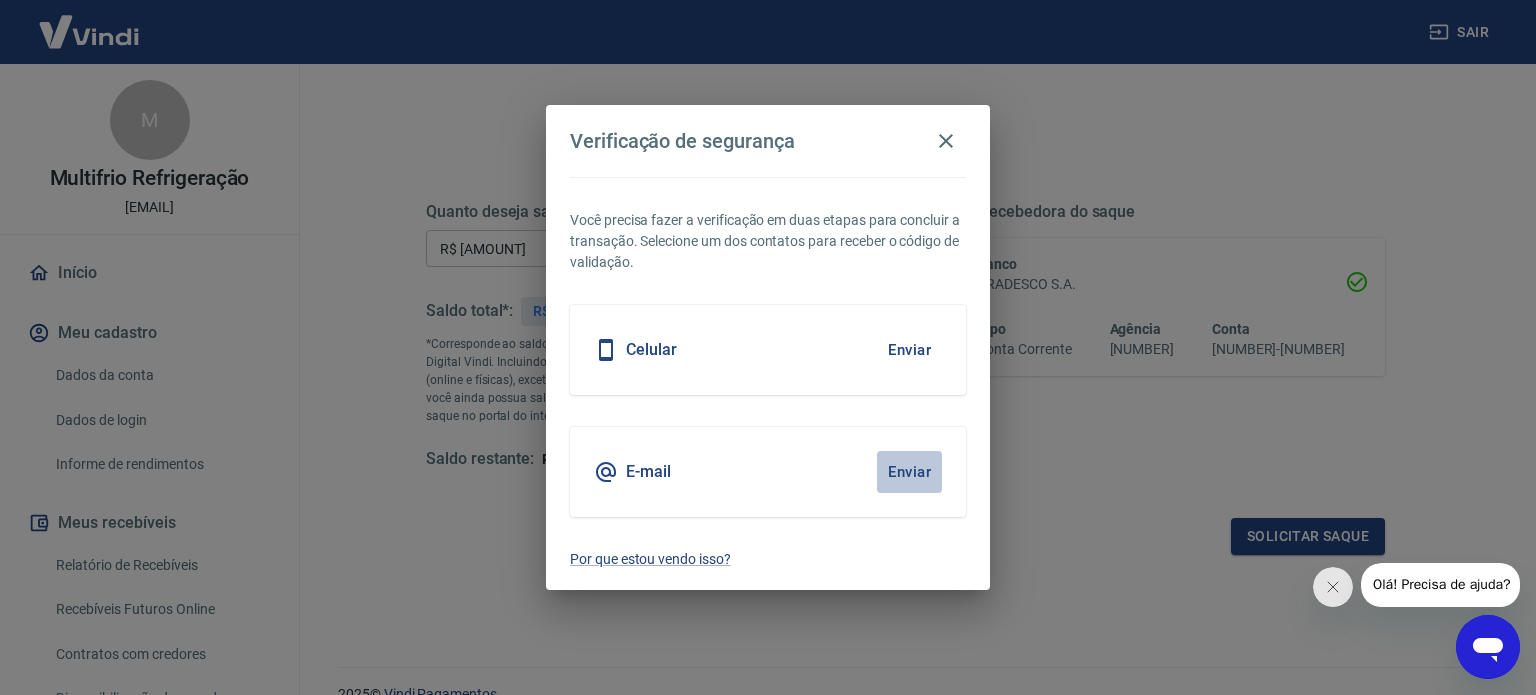 click on "Enviar" at bounding box center [909, 472] 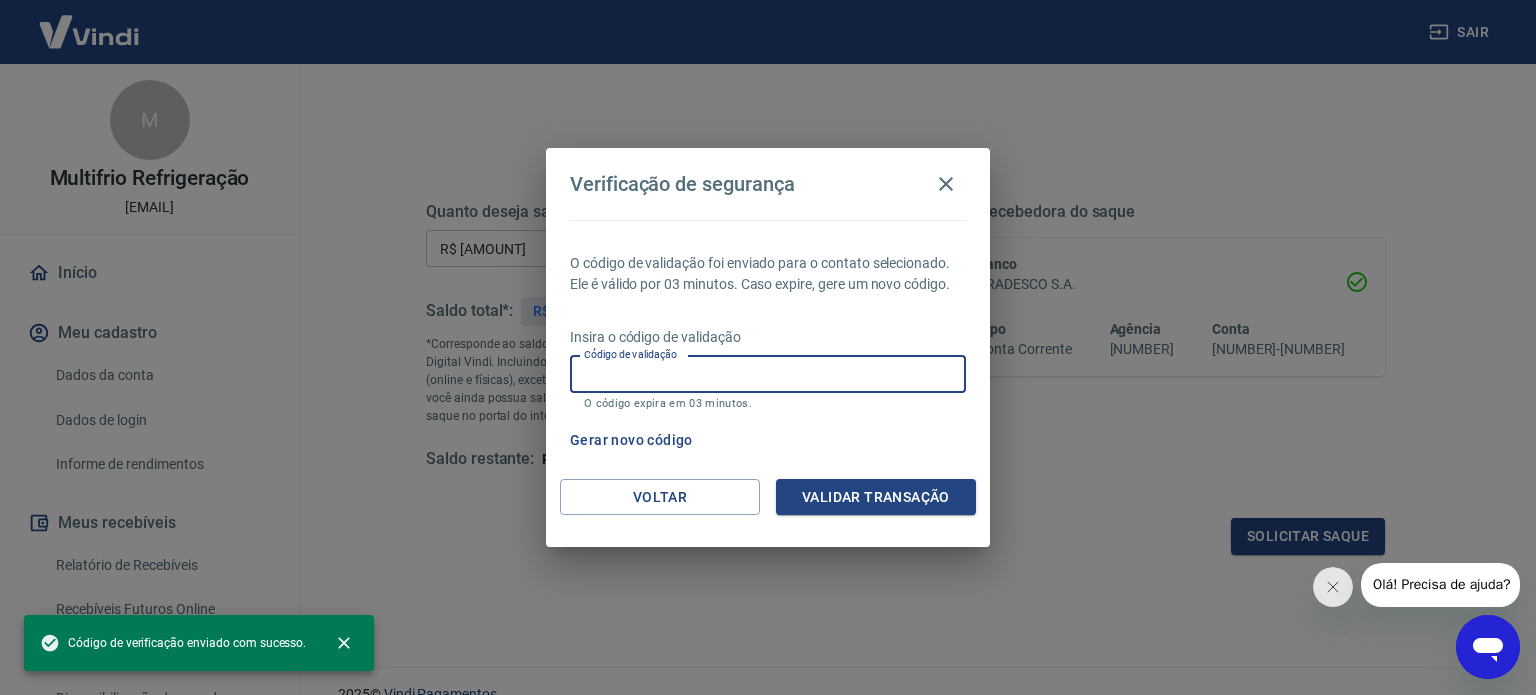 click on "Código de validação" at bounding box center [768, 374] 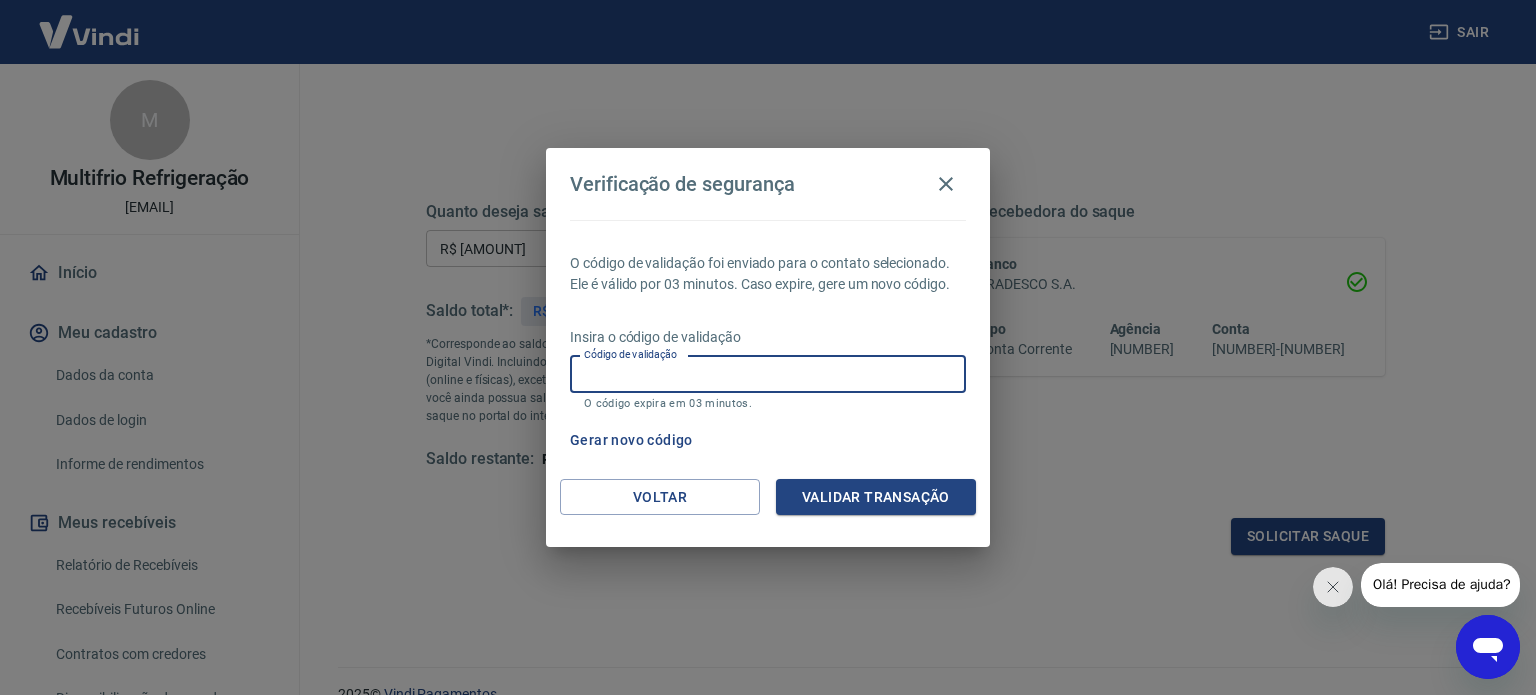 click on "Código de validação" at bounding box center (768, 374) 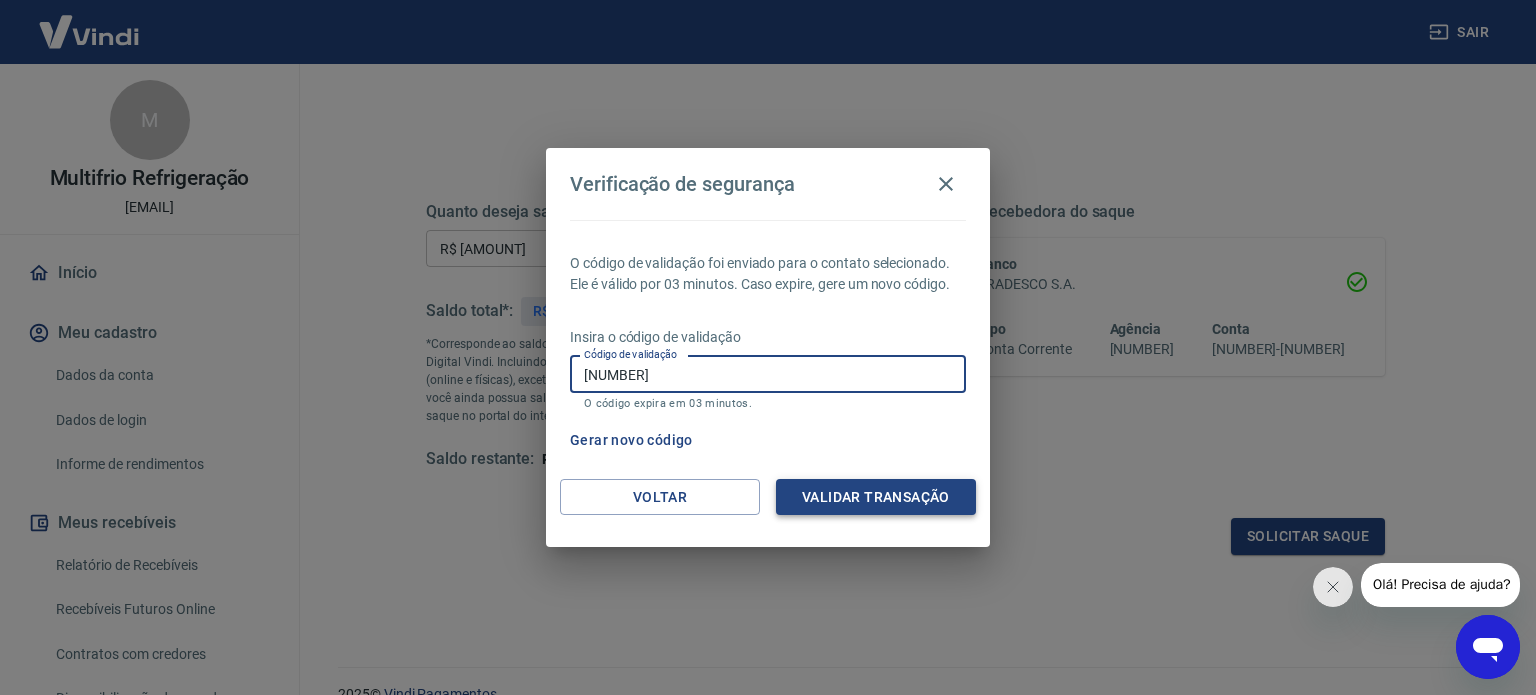type on "[NUMBER]" 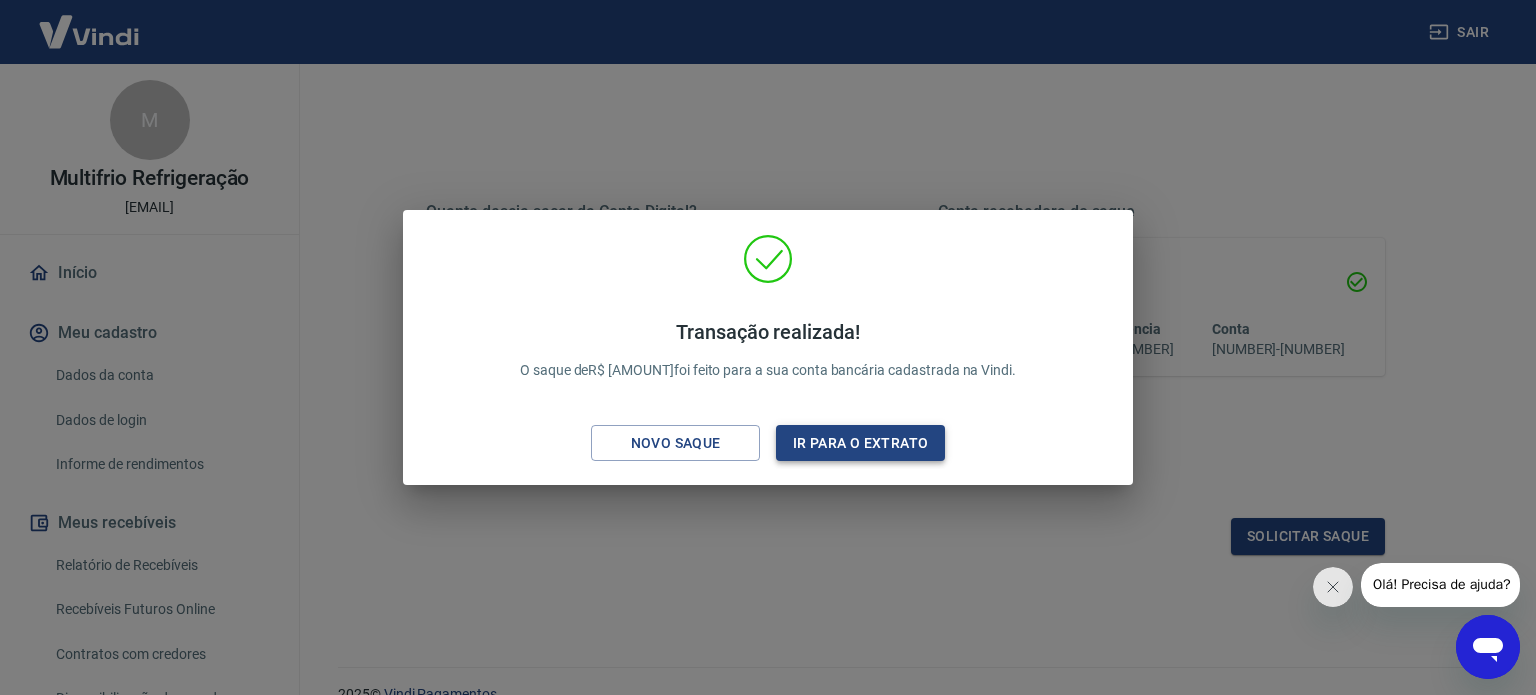 click on "Ir para o extrato" at bounding box center (860, 443) 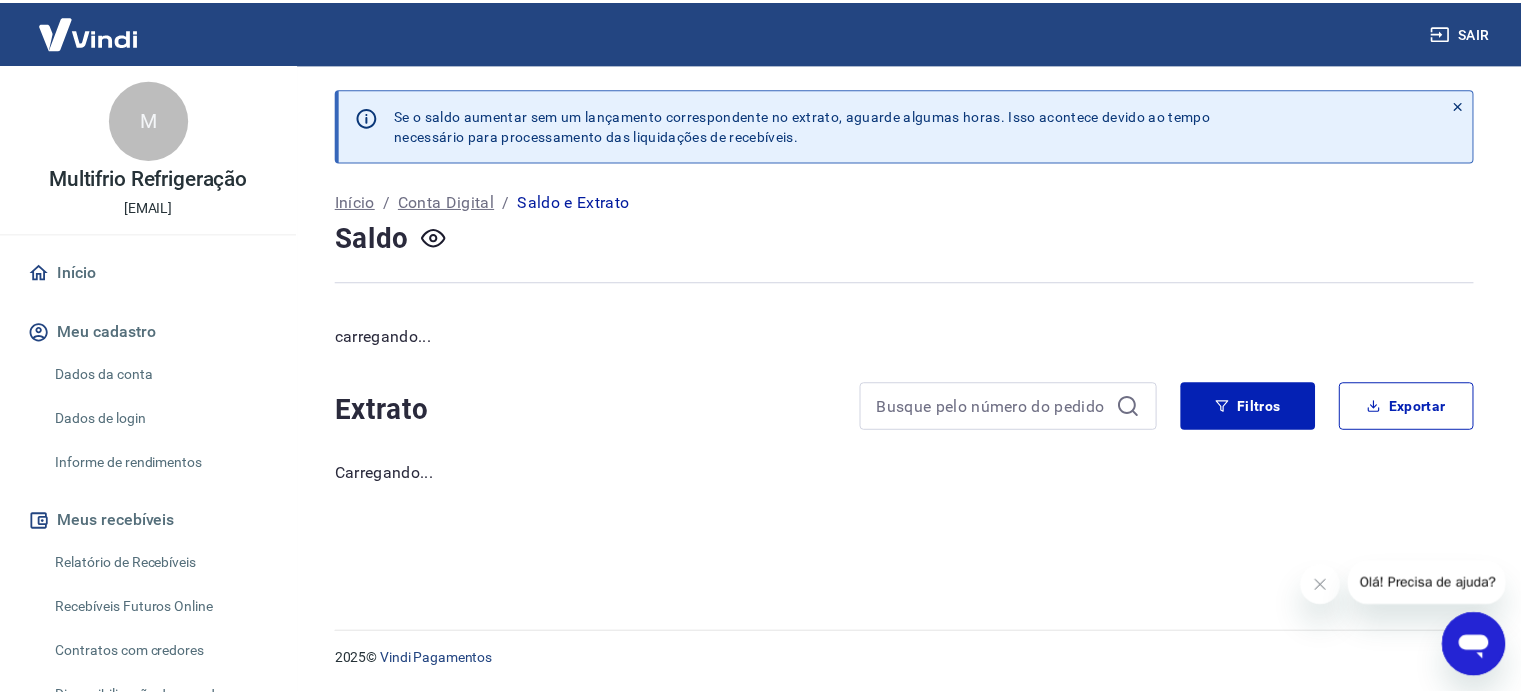 scroll, scrollTop: 0, scrollLeft: 0, axis: both 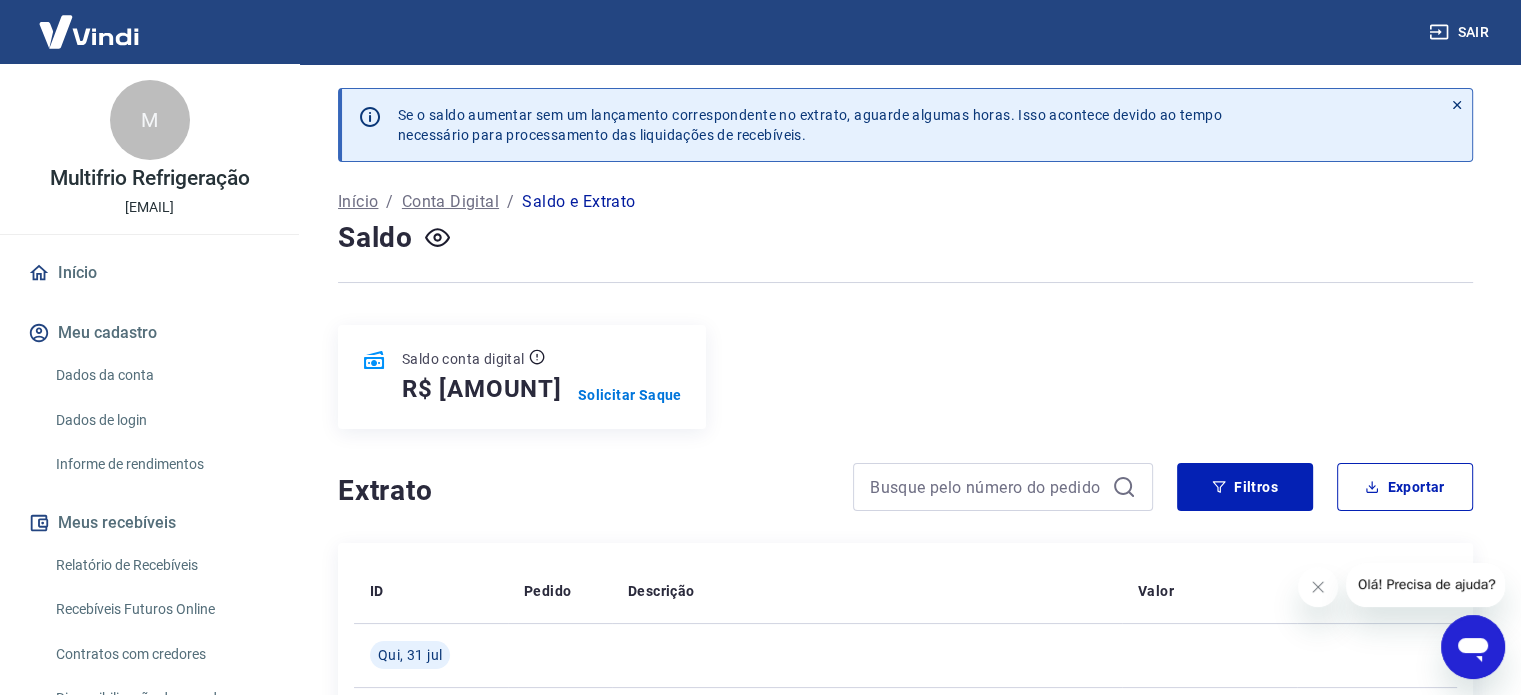 click on "Meu cadastro" at bounding box center (149, 333) 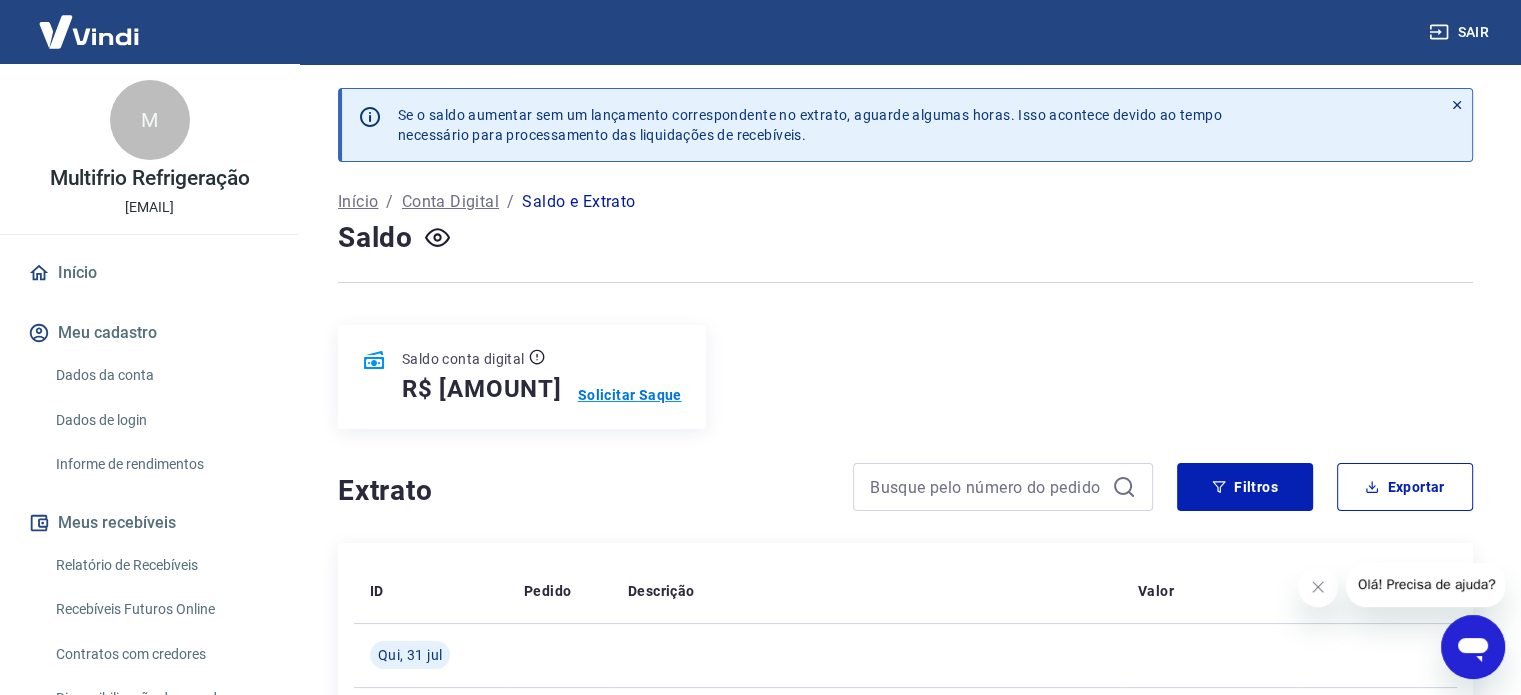 click on "Solicitar Saque" at bounding box center (630, 395) 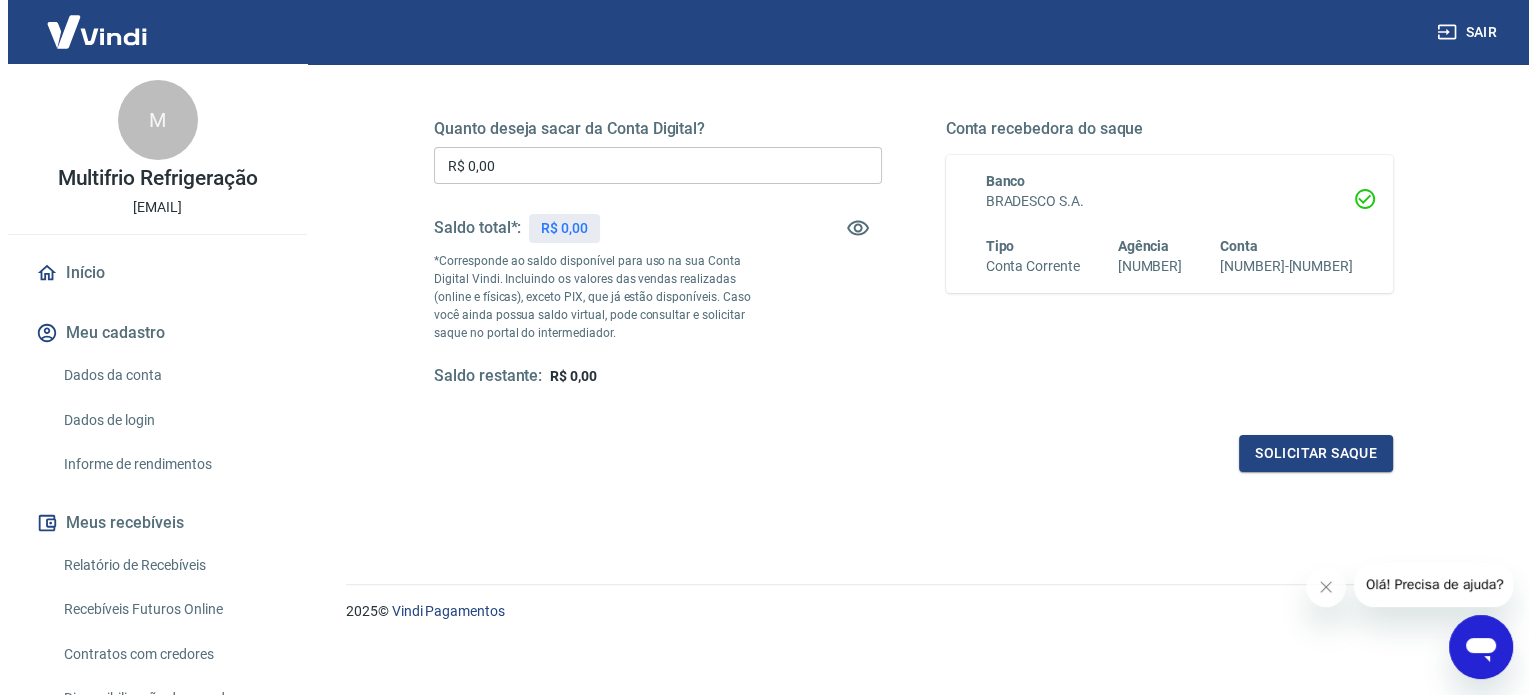 scroll, scrollTop: 292, scrollLeft: 0, axis: vertical 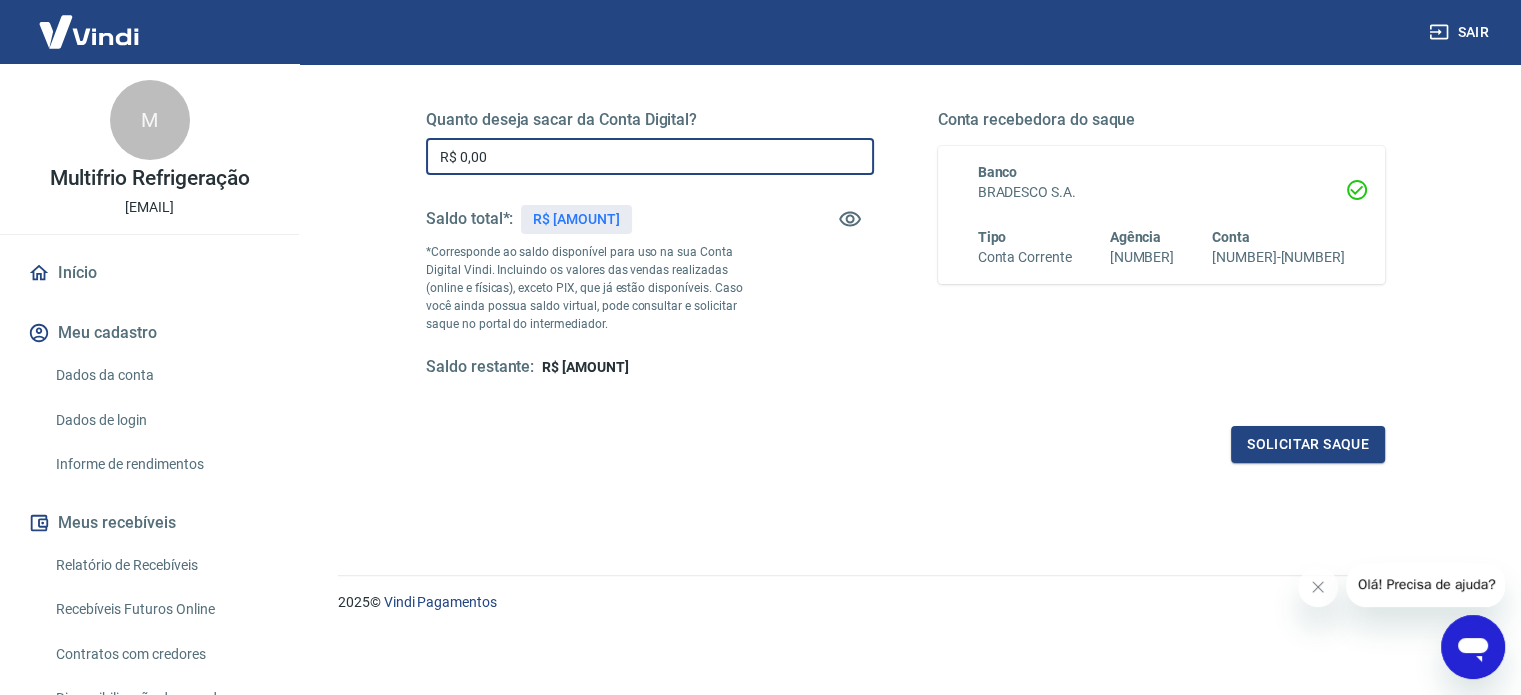 paste 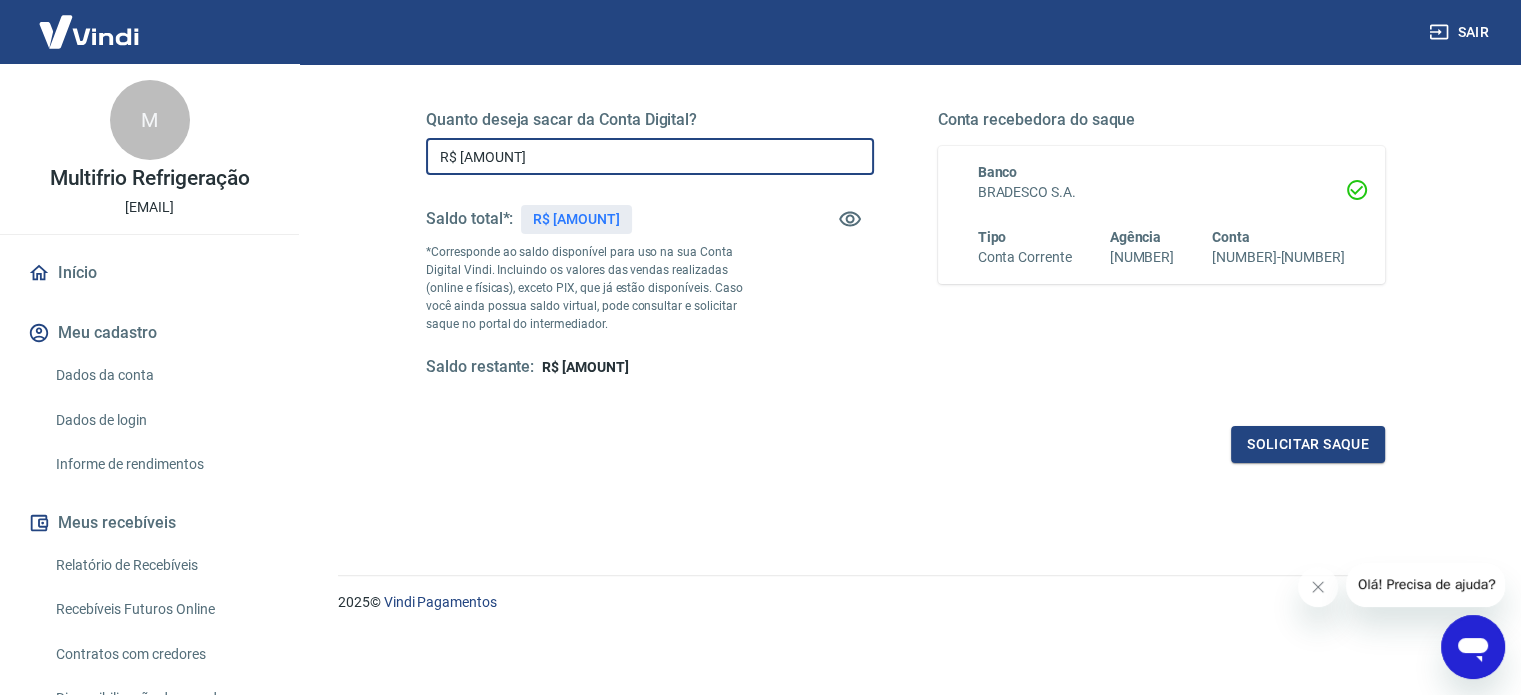 type on "R$ [AMOUNT]" 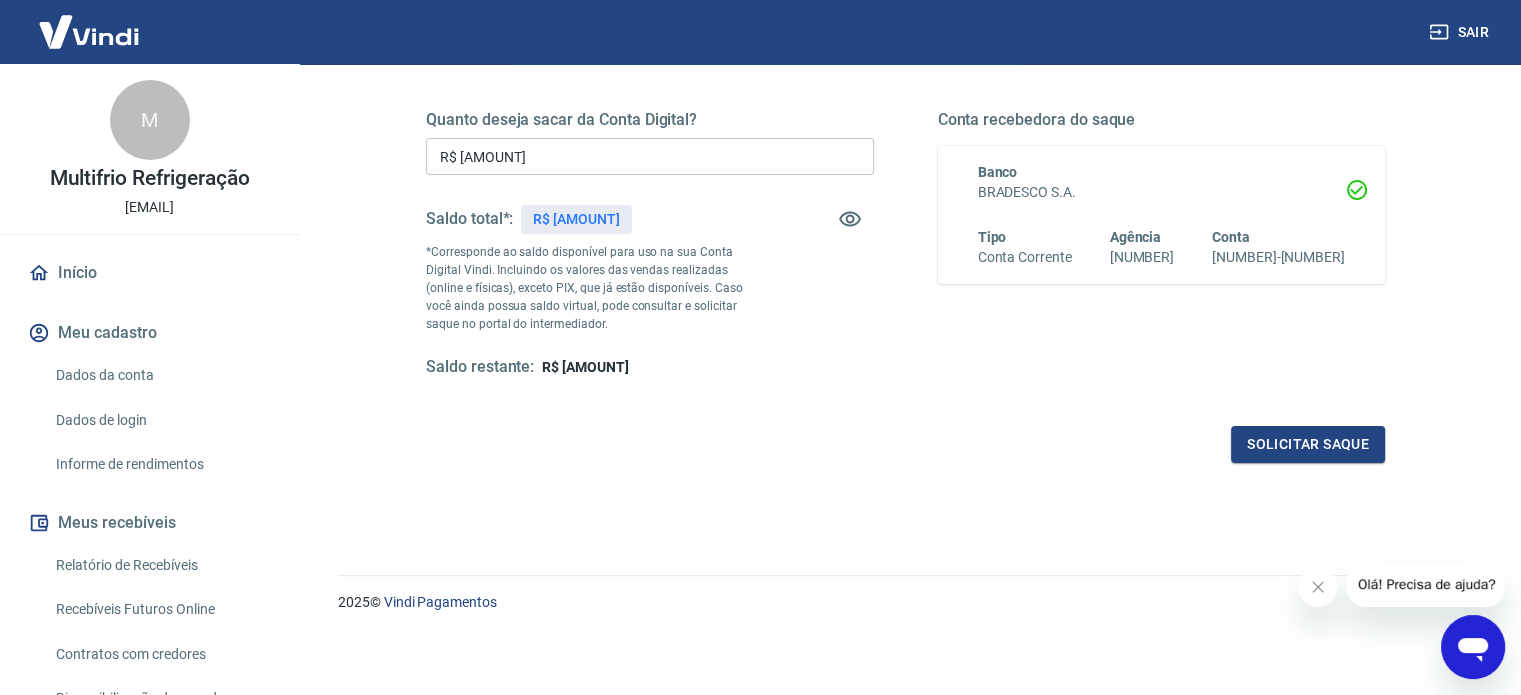 click on "Saldo total*: R$ [AMOUNT]" at bounding box center [650, 219] 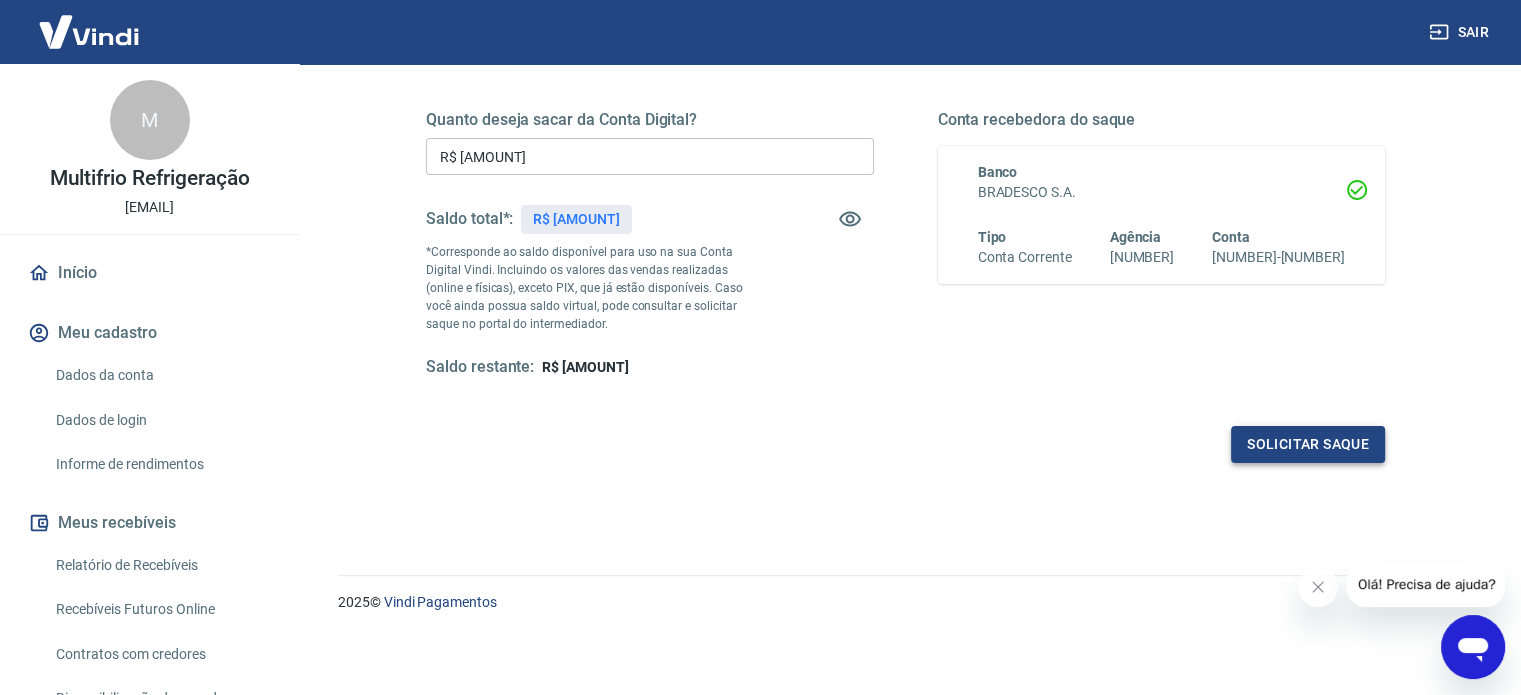 click on "Solicitar saque" at bounding box center [1308, 444] 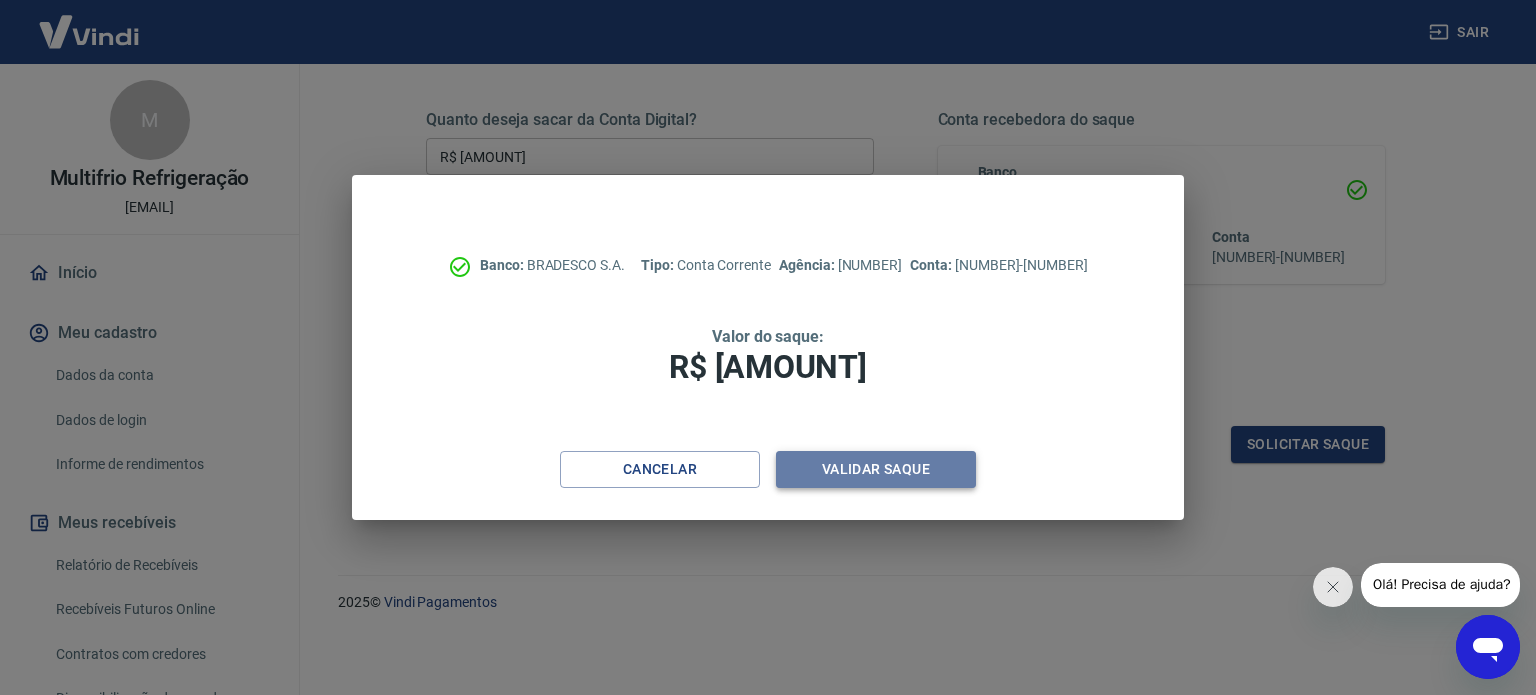 click on "Validar saque" at bounding box center (876, 469) 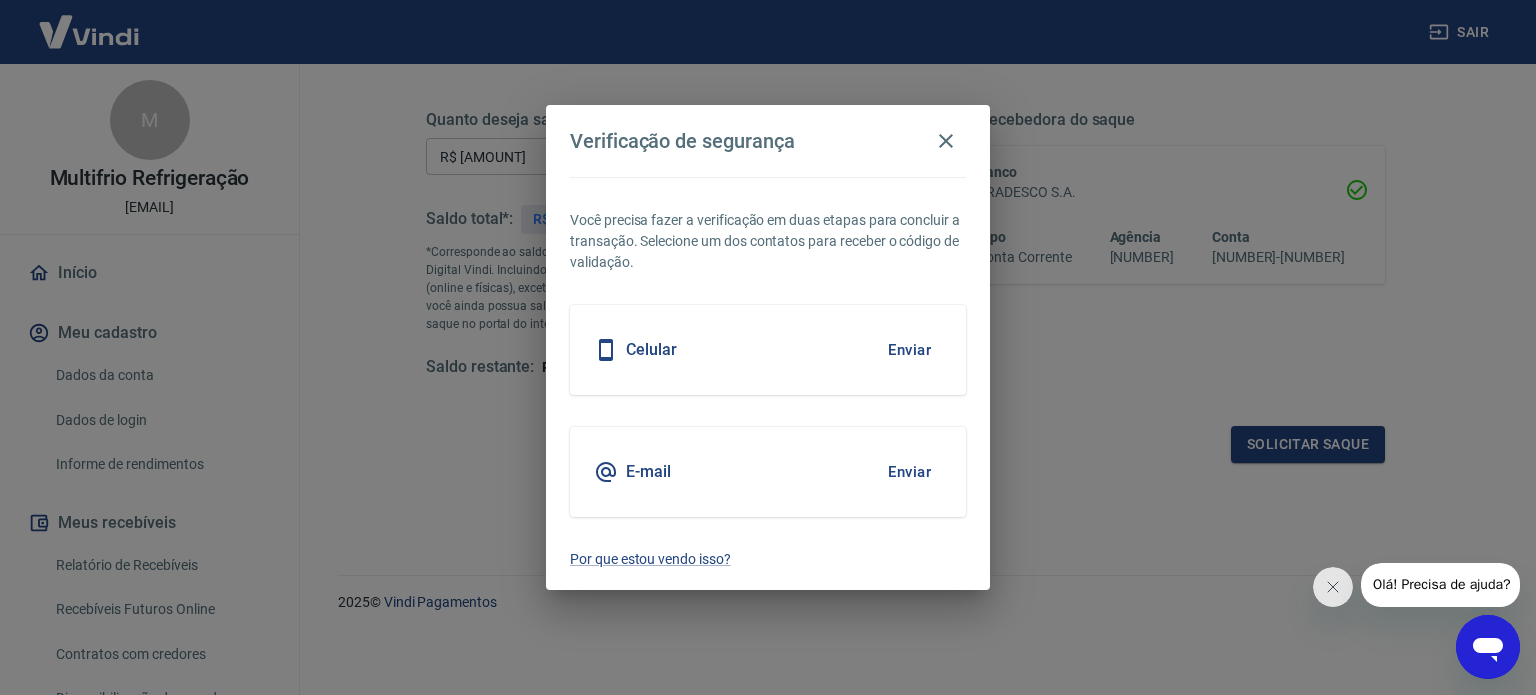 click on "Enviar" at bounding box center [909, 472] 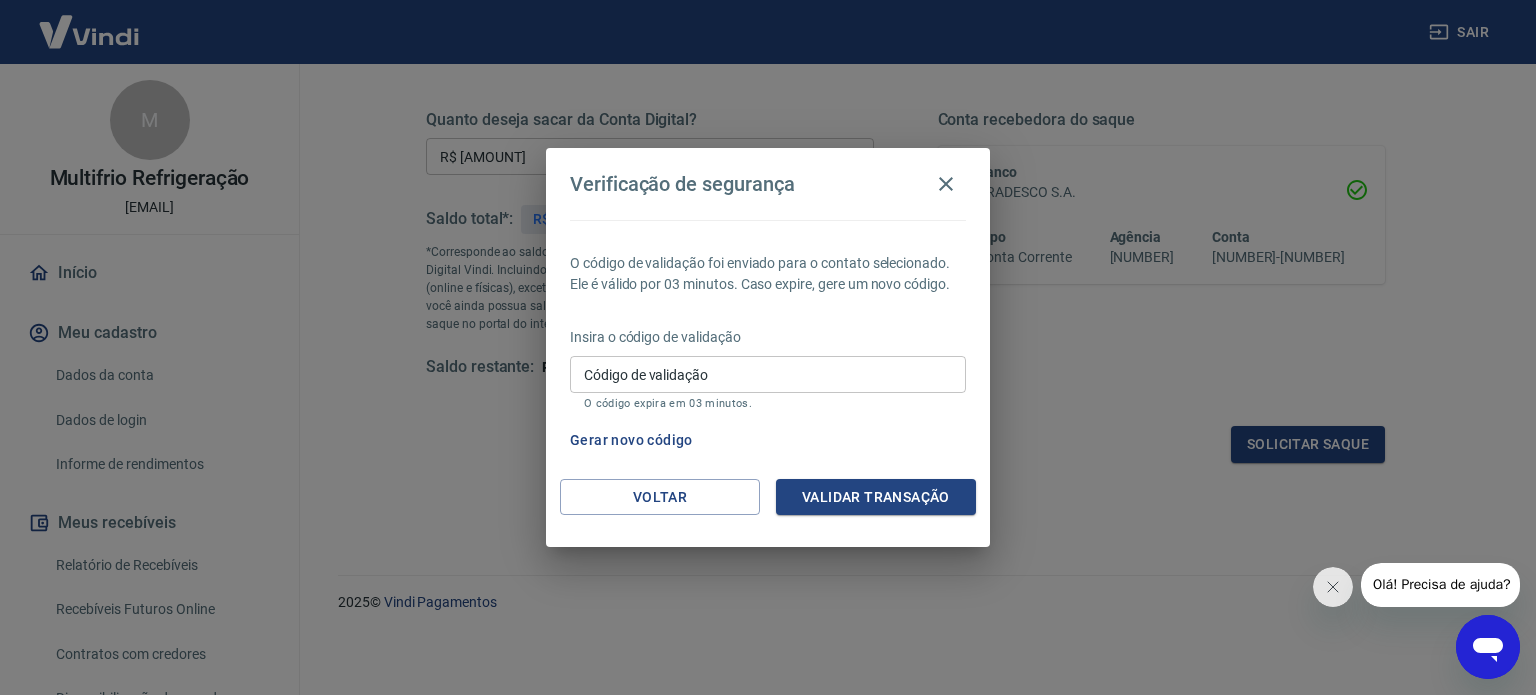 click on "Código de validação" at bounding box center (768, 374) 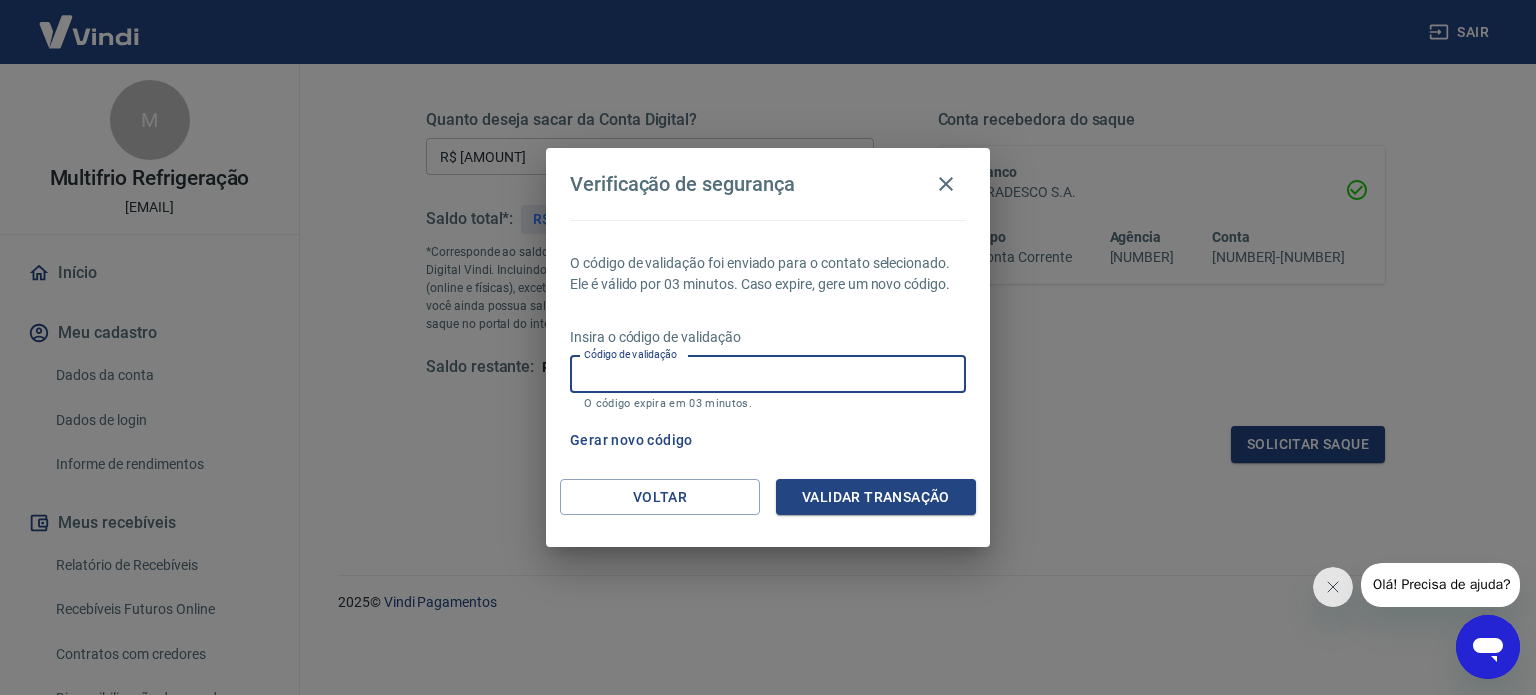 paste on "[NUMBER]" 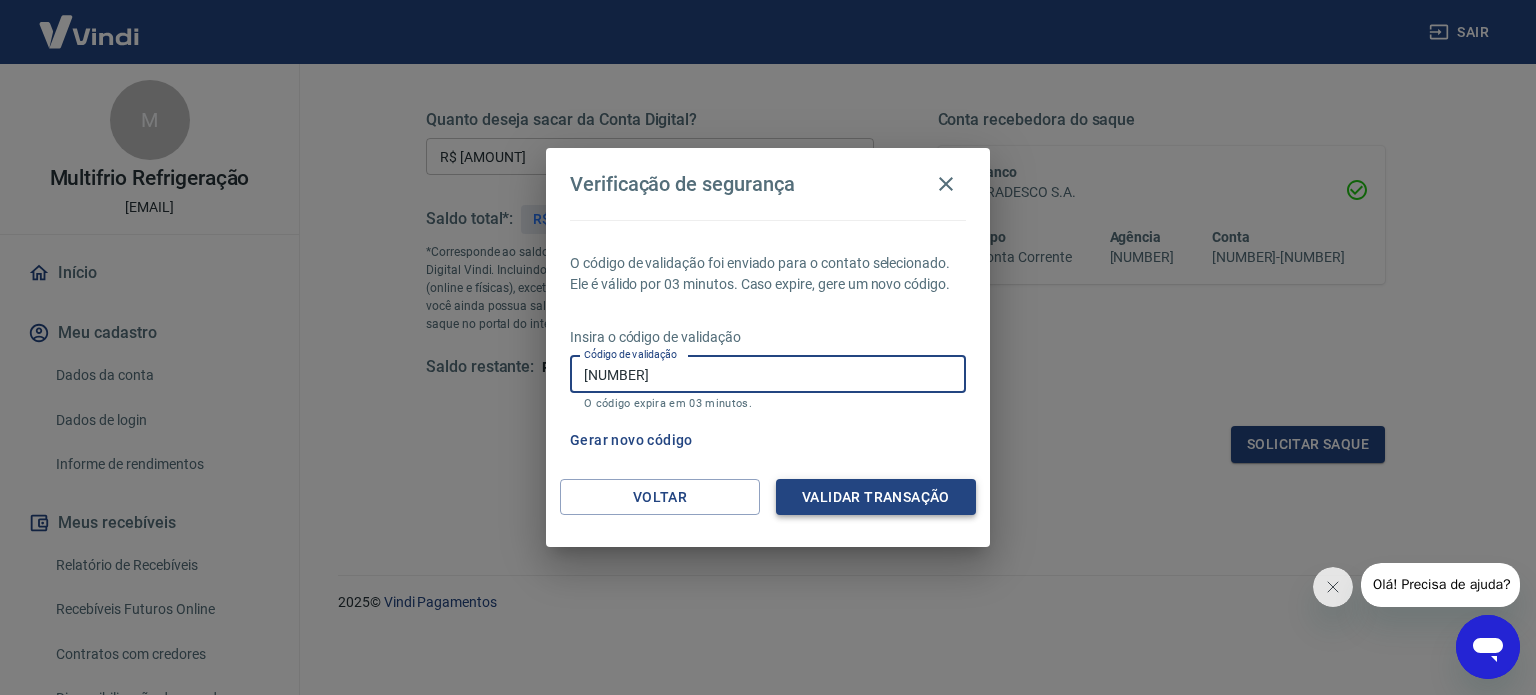 type on "[NUMBER]" 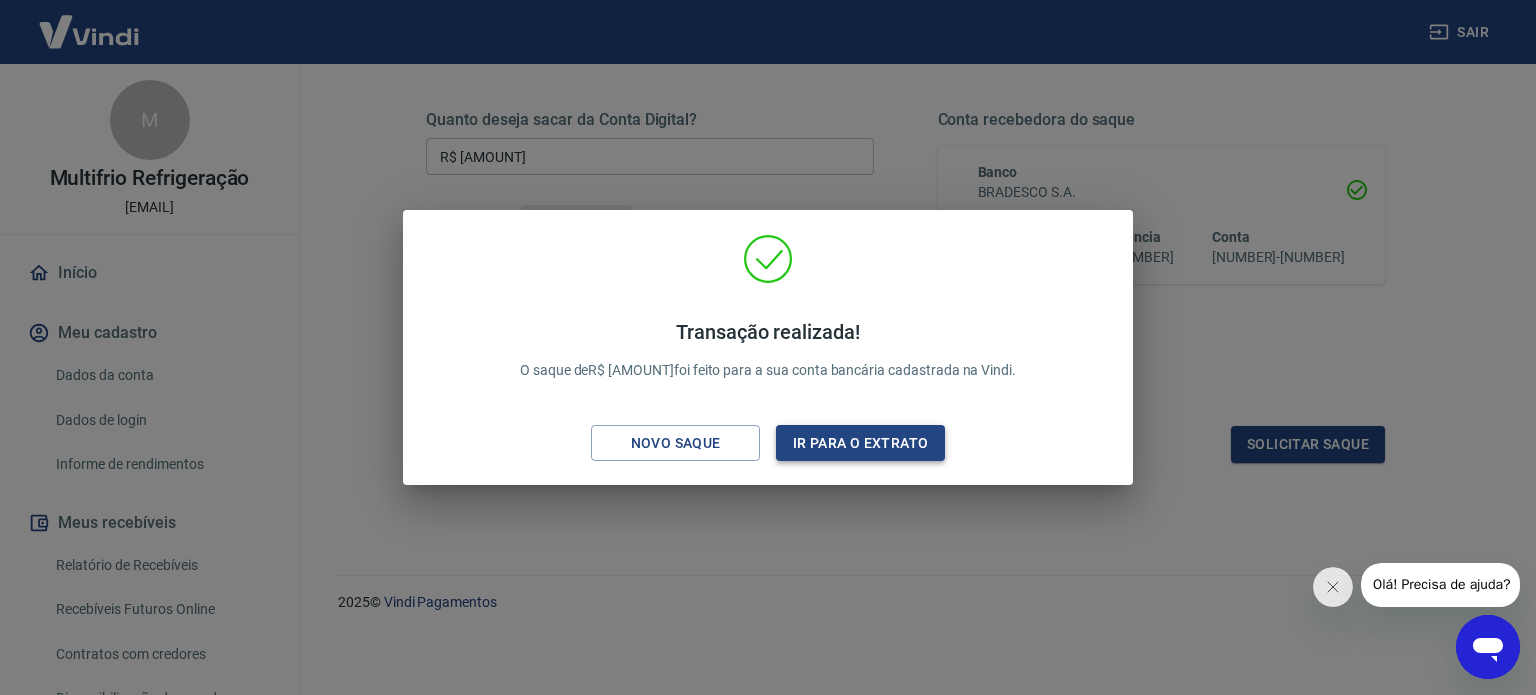 click on "Ir para o extrato" at bounding box center [860, 443] 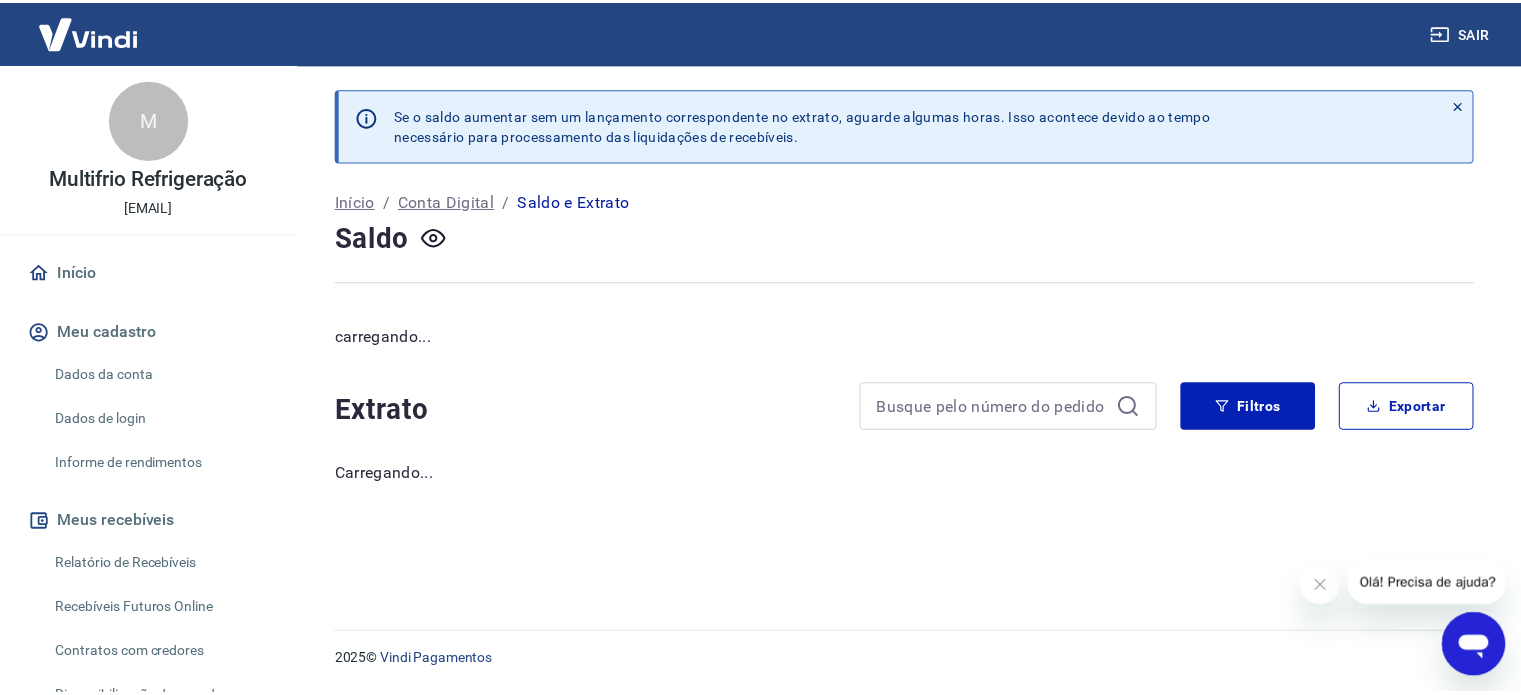 scroll, scrollTop: 0, scrollLeft: 0, axis: both 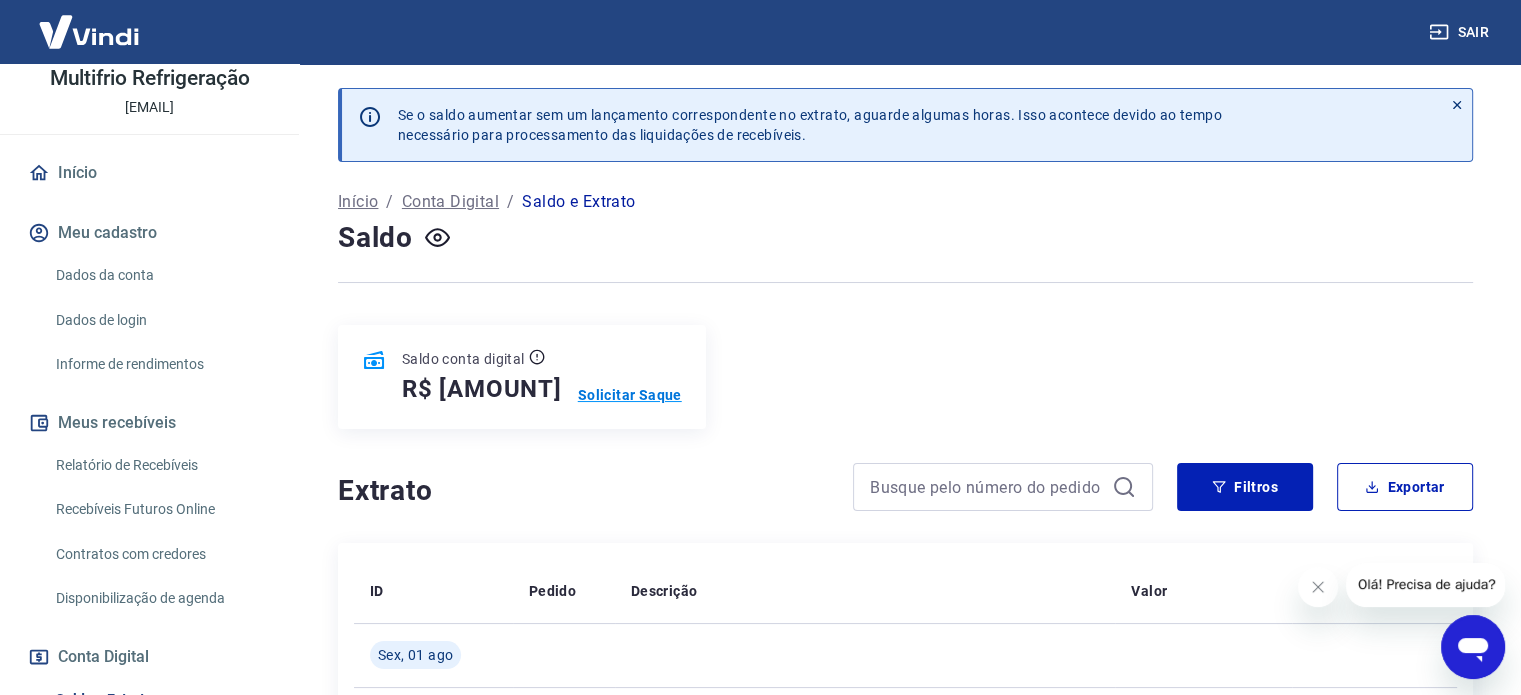 click on "Solicitar Saque" at bounding box center [630, 395] 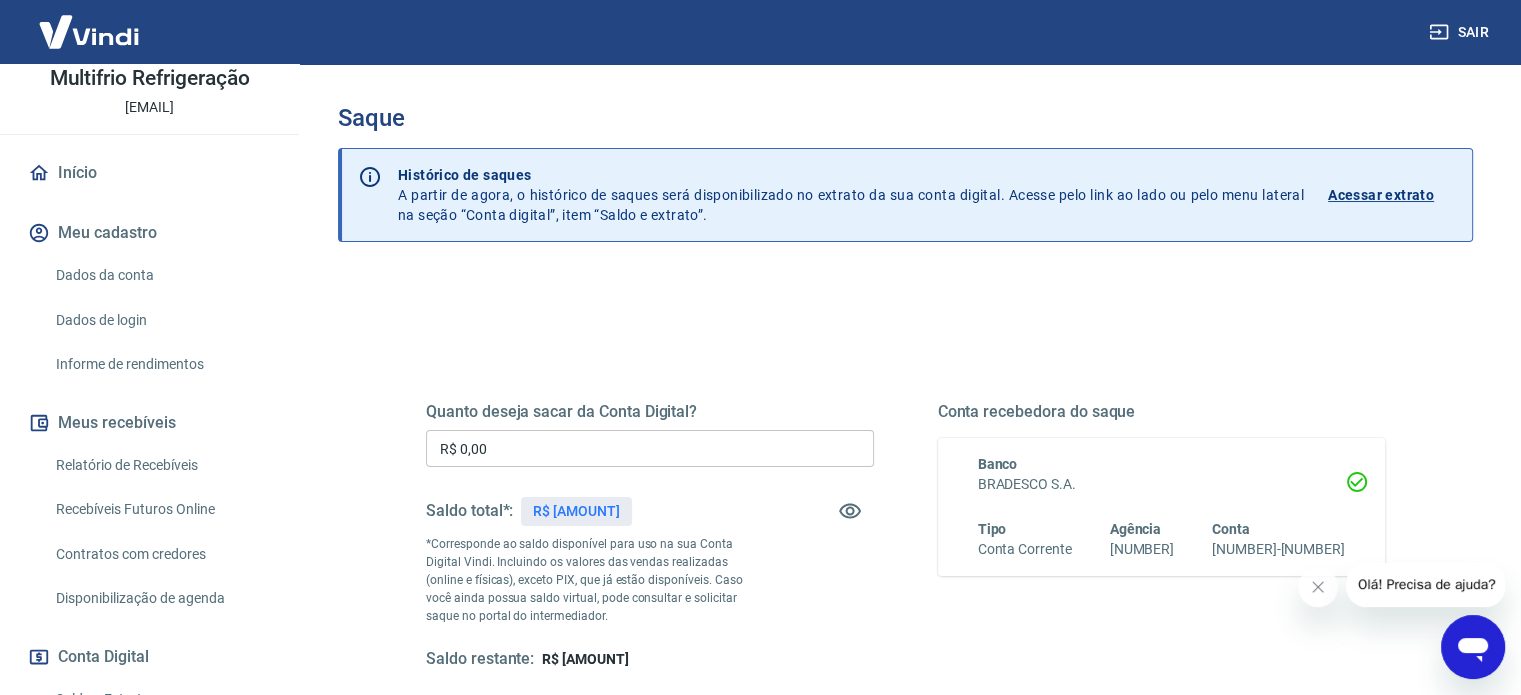 click on "Início" at bounding box center (149, 173) 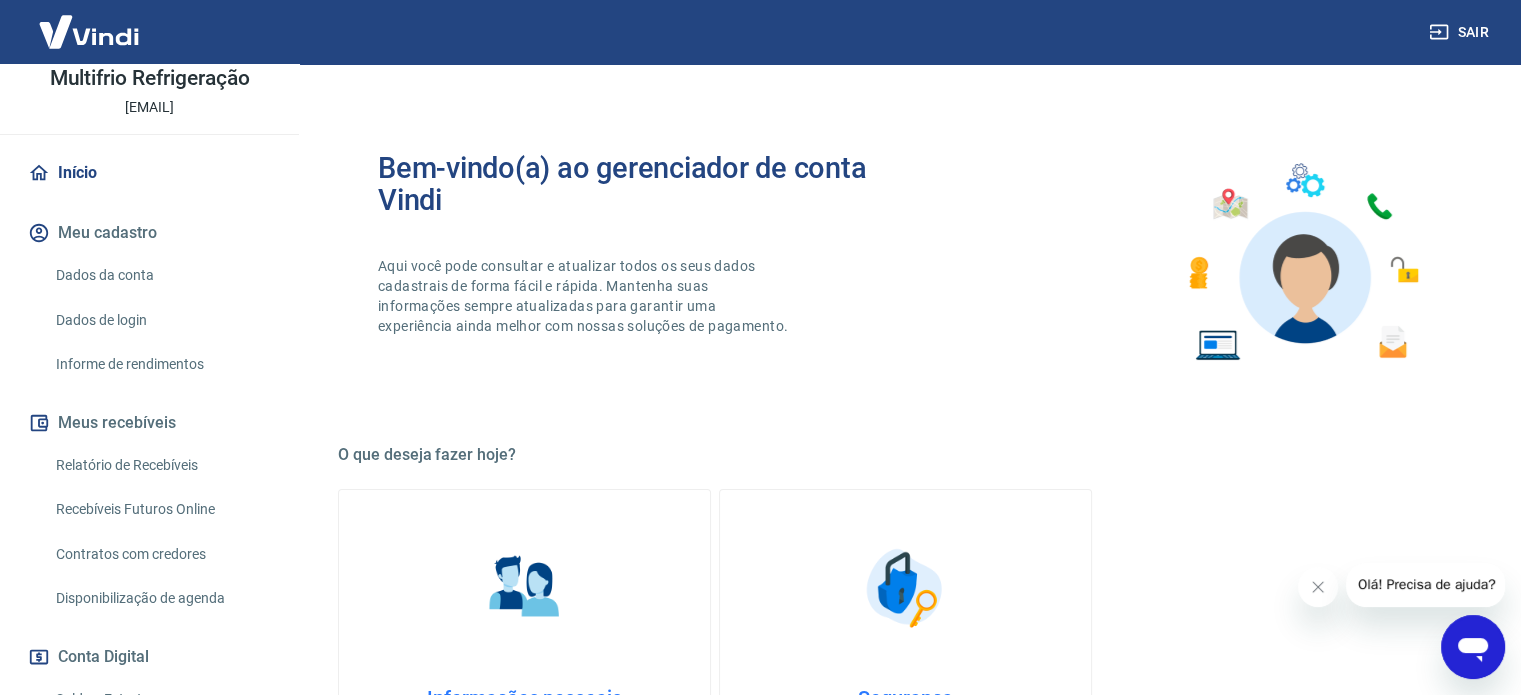 click on "Sair" at bounding box center (1461, 32) 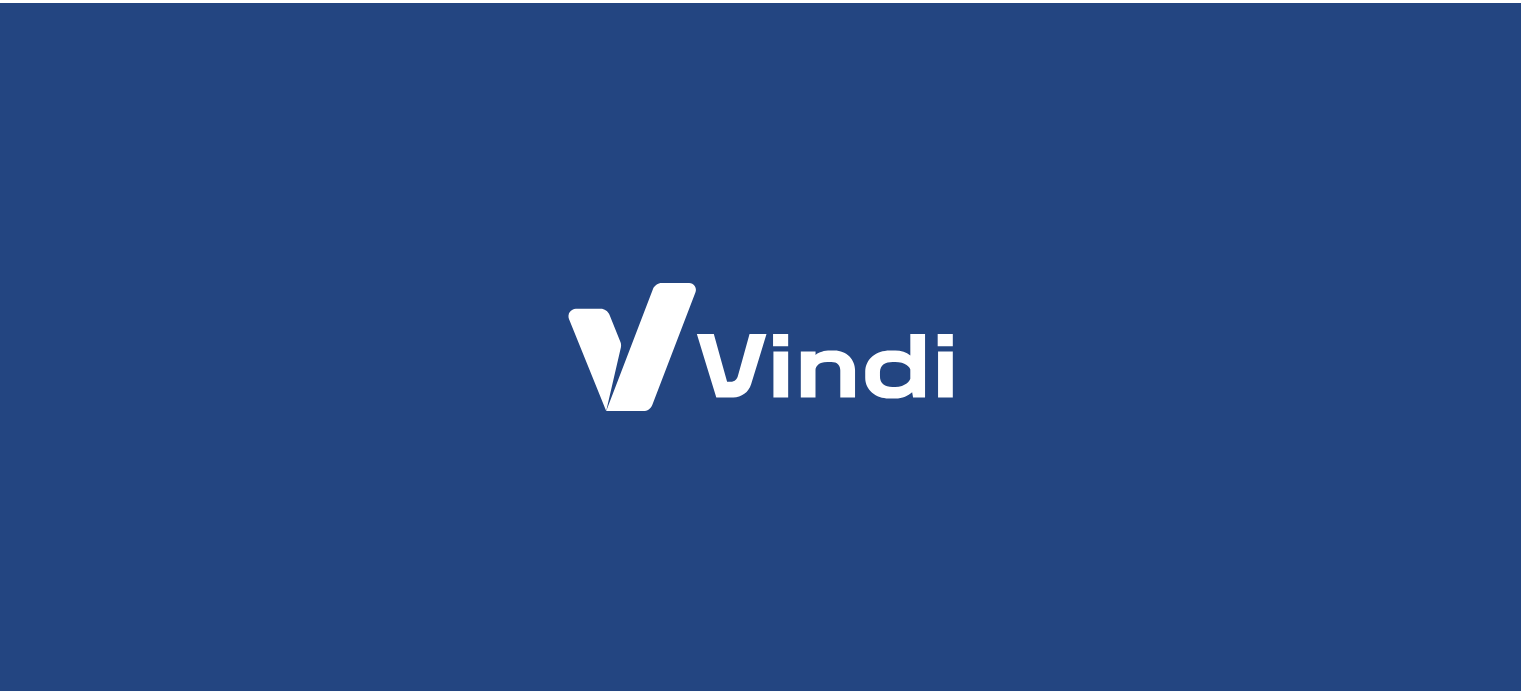 scroll, scrollTop: 0, scrollLeft: 0, axis: both 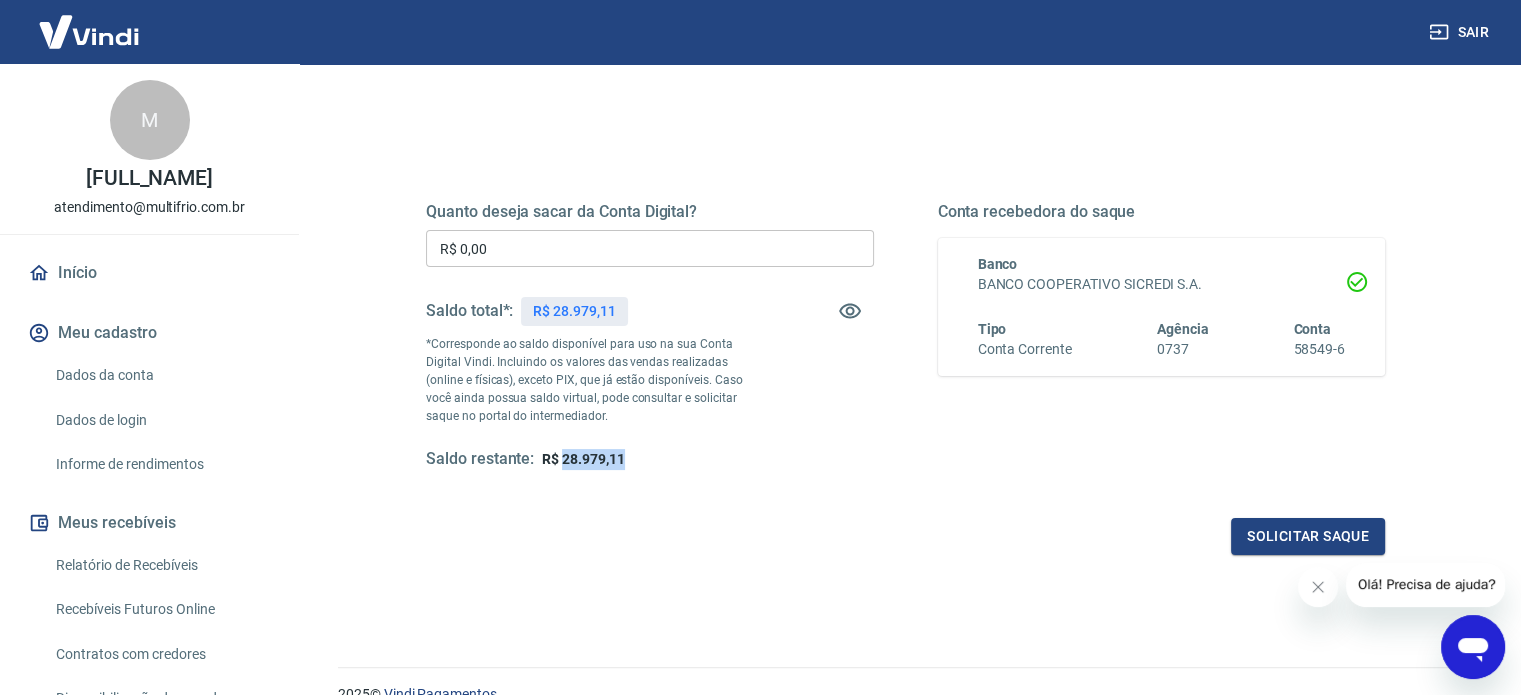 drag, startPoint x: 618, startPoint y: 460, endPoint x: 560, endPoint y: 458, distance: 58.034473 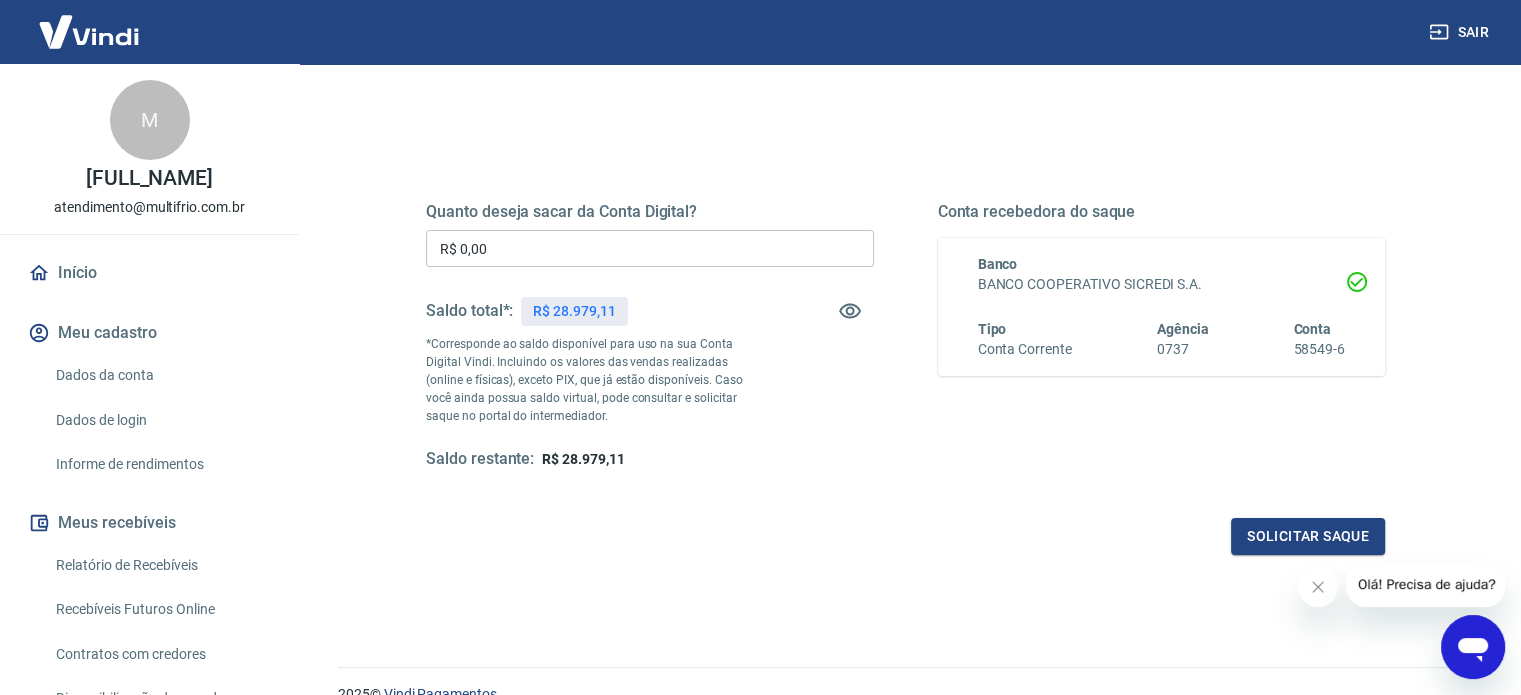 click on "Quanto deseja sacar da Conta Digital? R$ 0,00 ​ Saldo total*: R$ 28.979,11 *Corresponde ao saldo disponível para uso na sua Conta Digital Vindi. Incluindo os valores das vendas realizadas (online e físicas), exceto PIX, que já estão disponíveis. Caso você ainda possua saldo virtual, pode consultar e solicitar saque no portal do intermediador. Saldo restante: R$ 28.979,11 Conta recebedora do saque Banco BANCO COOPERATIVO SICREDI S.A. Tipo Conta Corrente Agência 0737 Conta 58549-6 Solicitar saque" at bounding box center [905, 346] 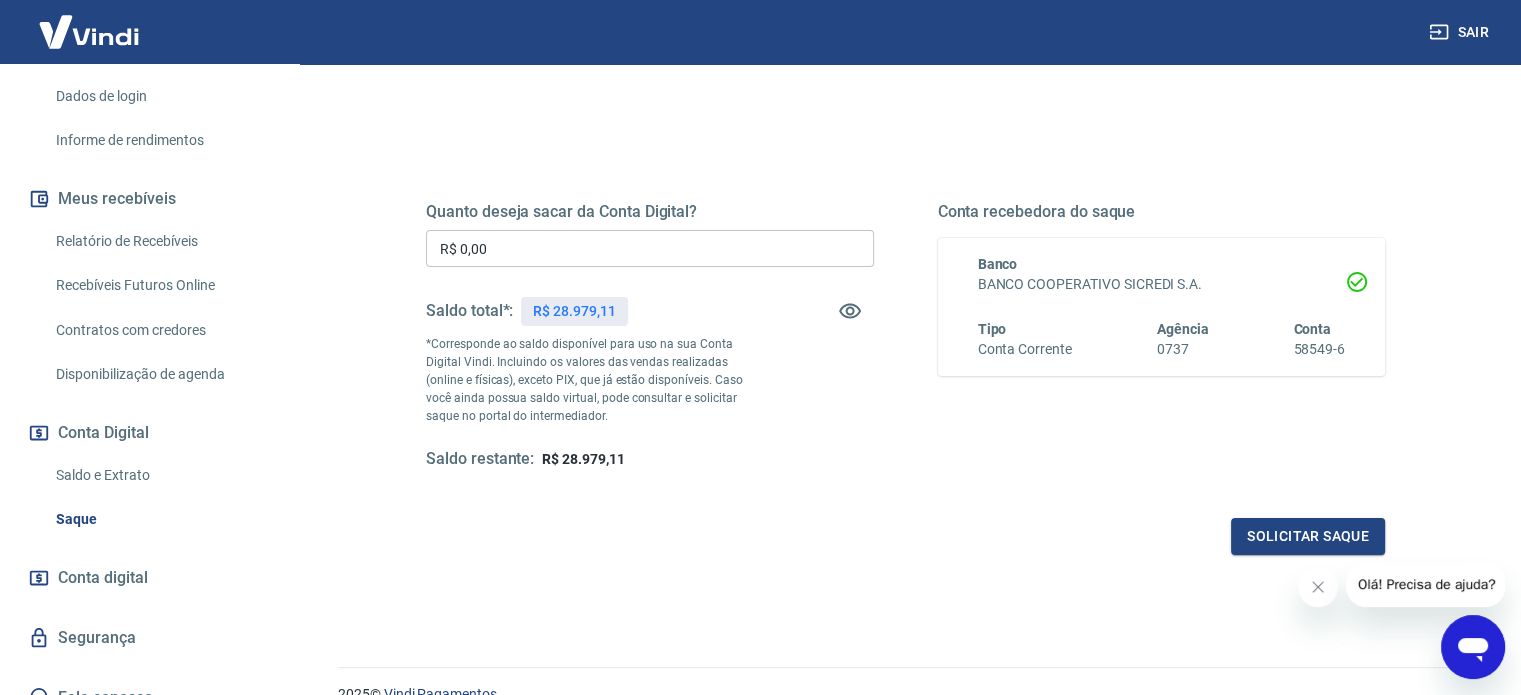 scroll, scrollTop: 348, scrollLeft: 0, axis: vertical 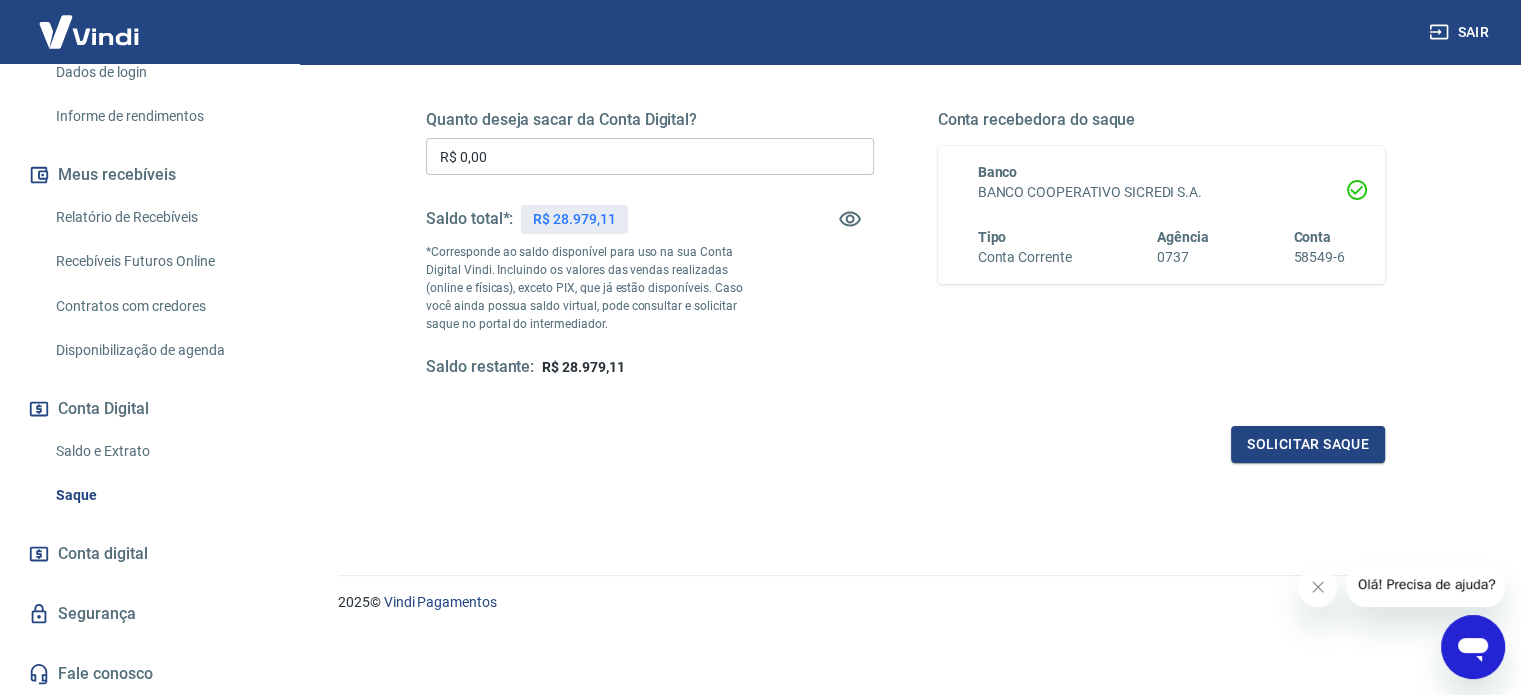 click on "Saldo e Extrato" at bounding box center (161, 451) 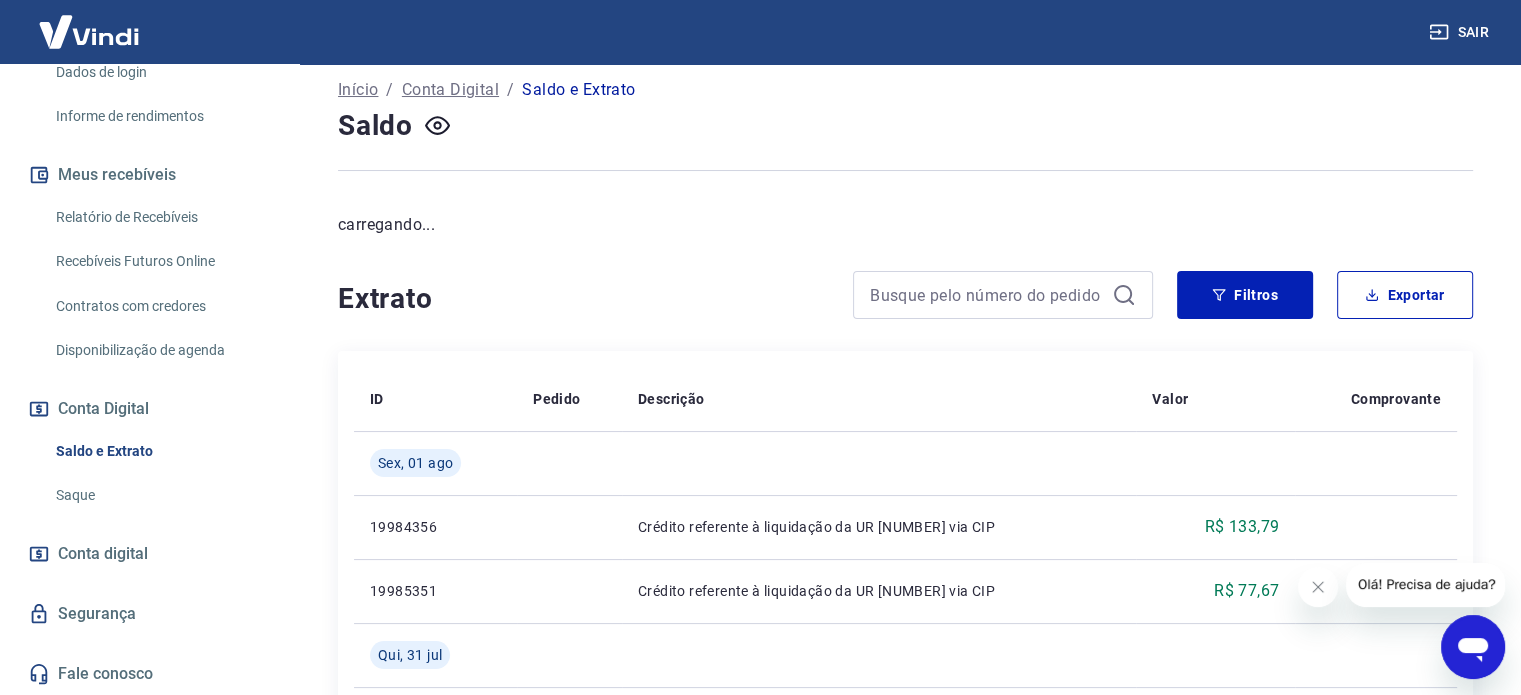 scroll, scrollTop: 200, scrollLeft: 0, axis: vertical 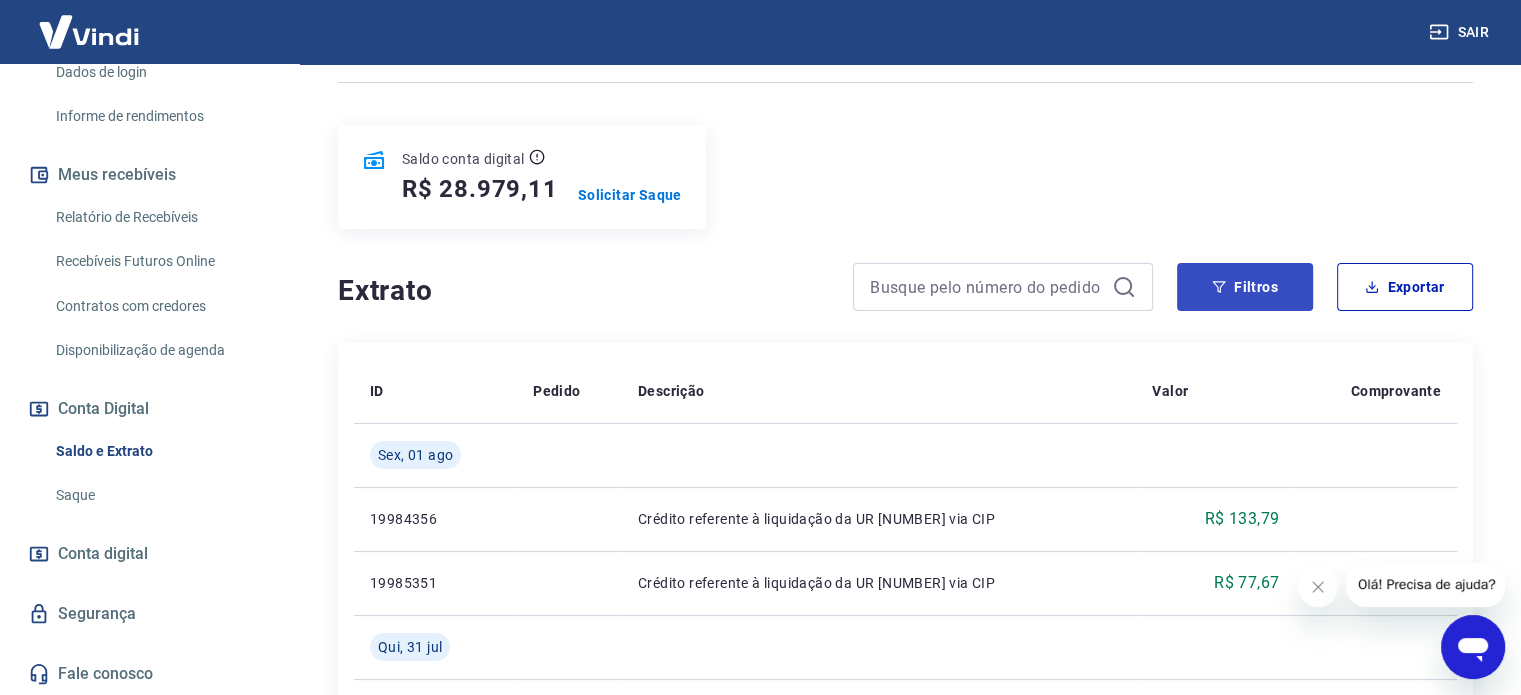 click on "Saldo conta digital R$ 28.979,11 Solicitar Saque" at bounding box center [905, 177] 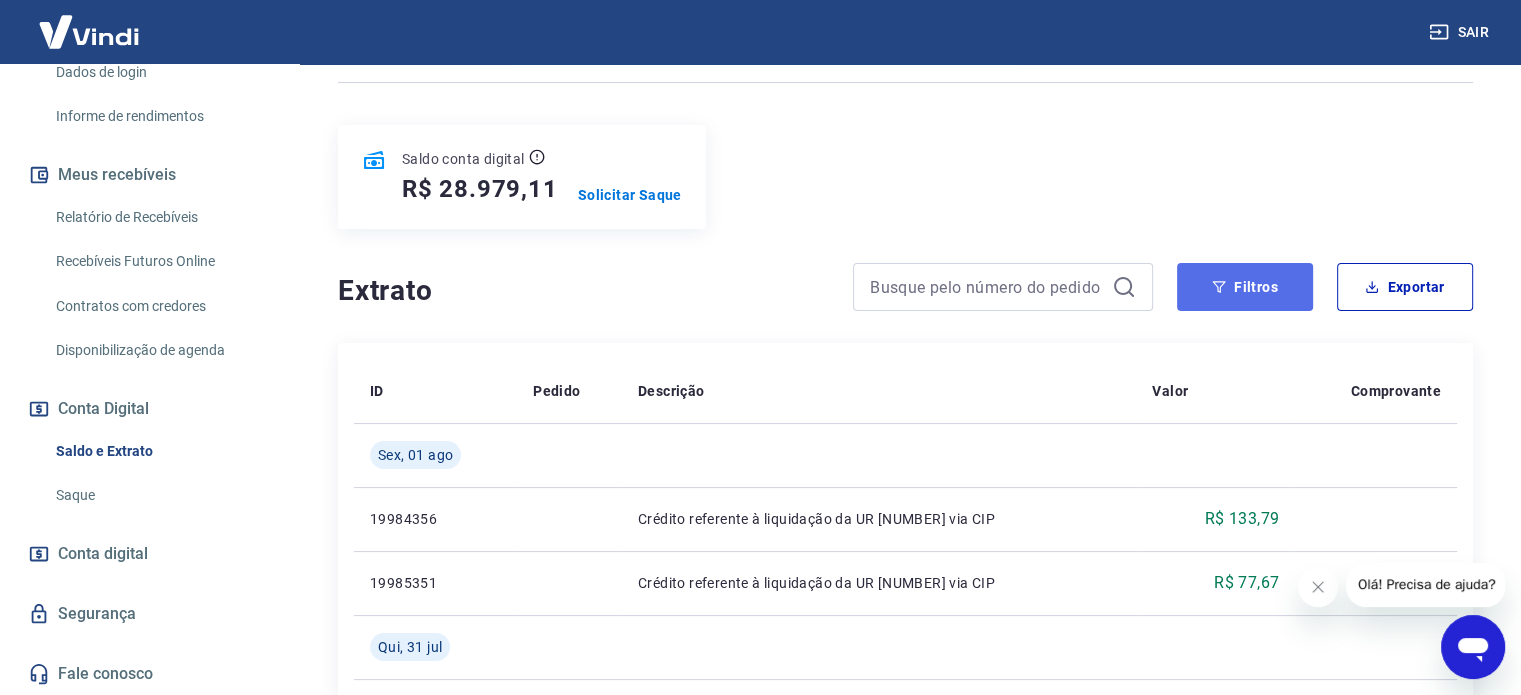 click on "Filtros" at bounding box center (1245, 287) 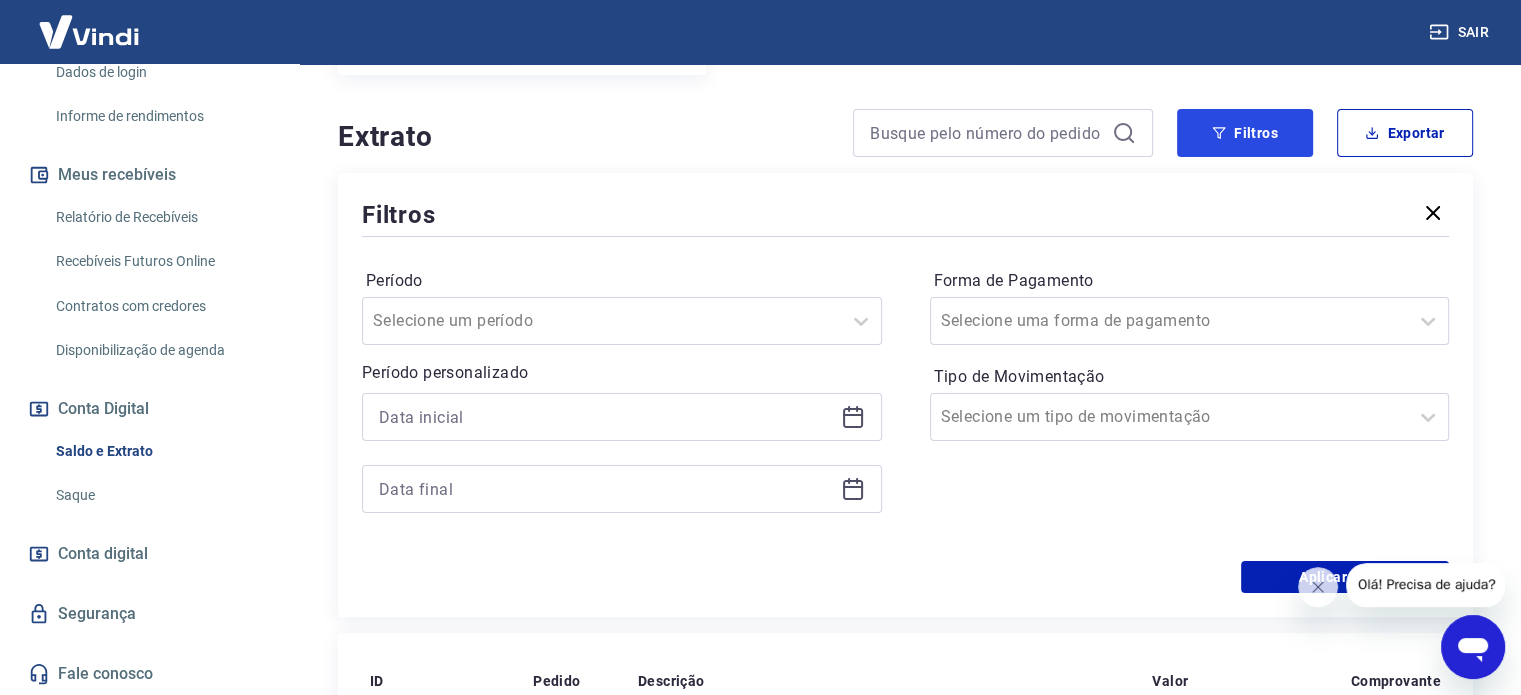 scroll, scrollTop: 500, scrollLeft: 0, axis: vertical 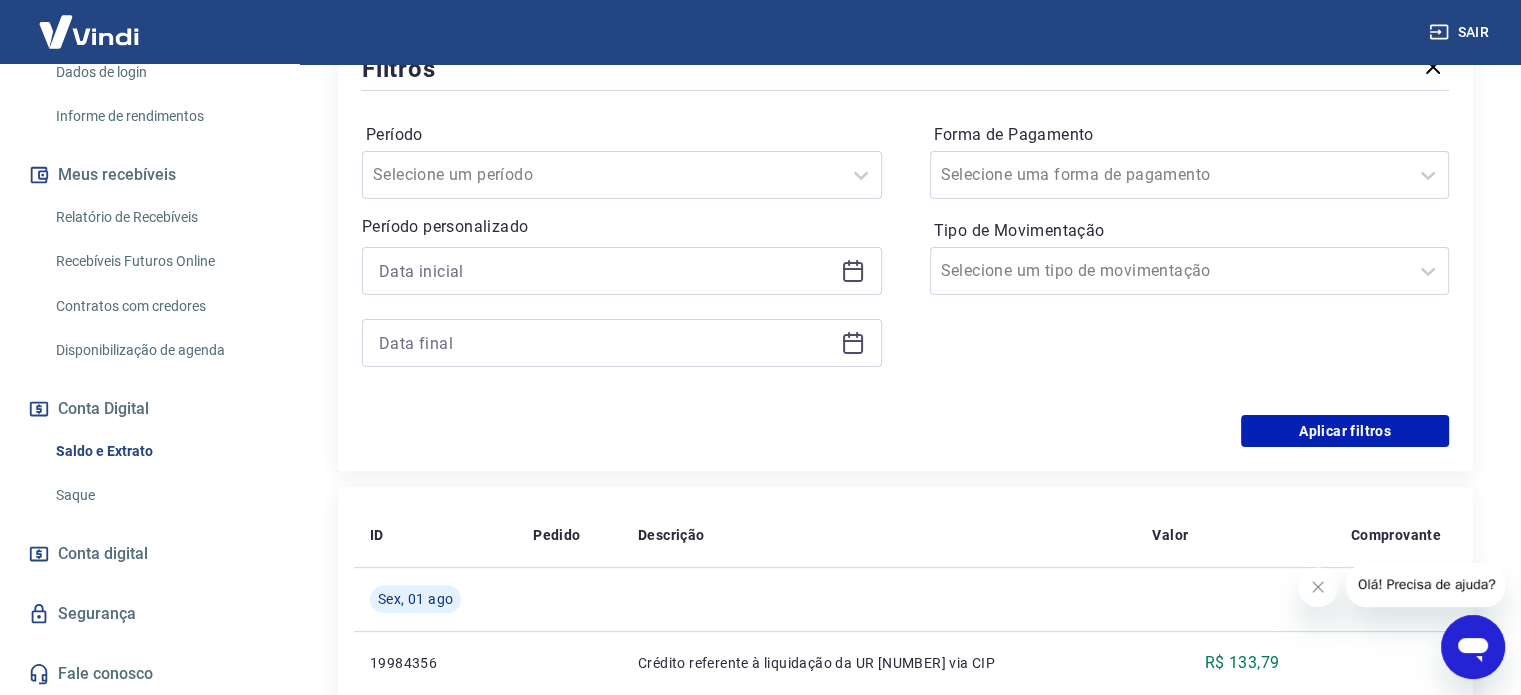 click 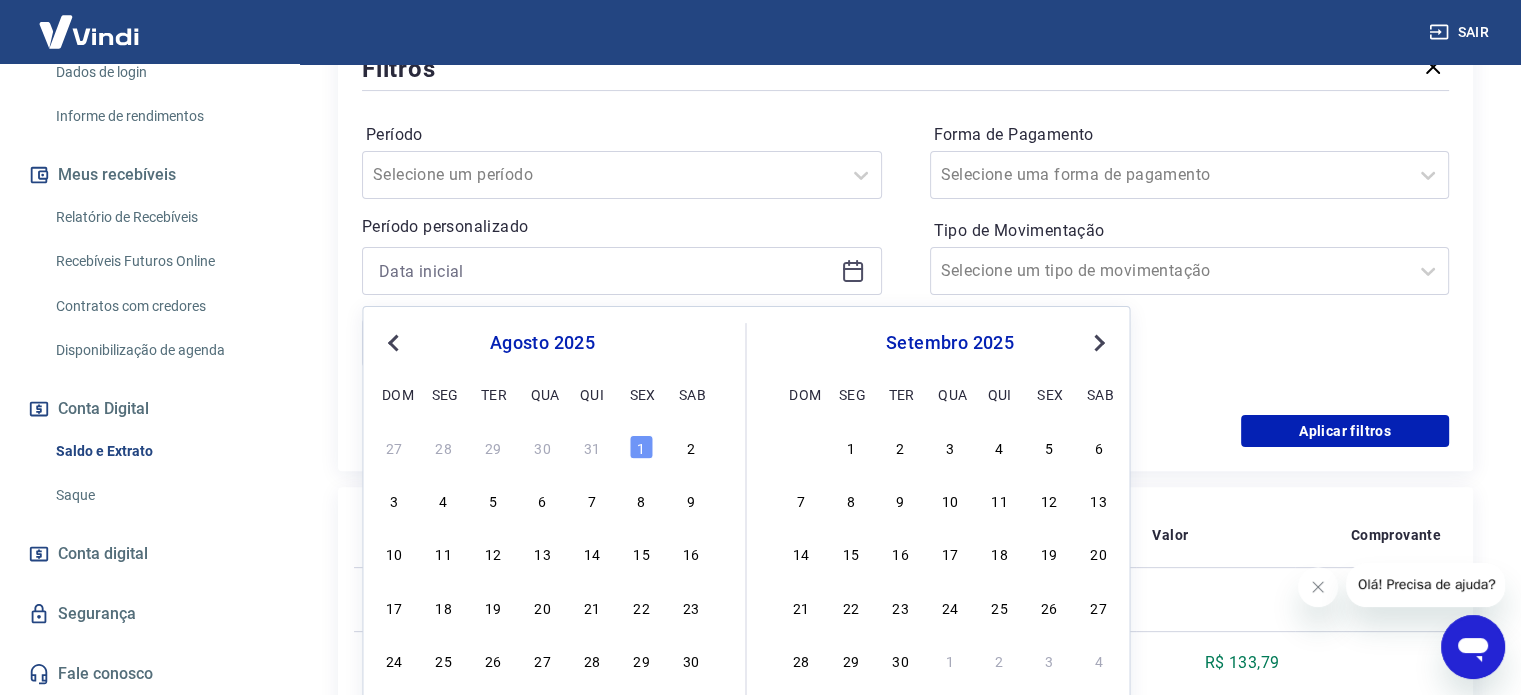 click on "Previous Month" at bounding box center [395, 342] 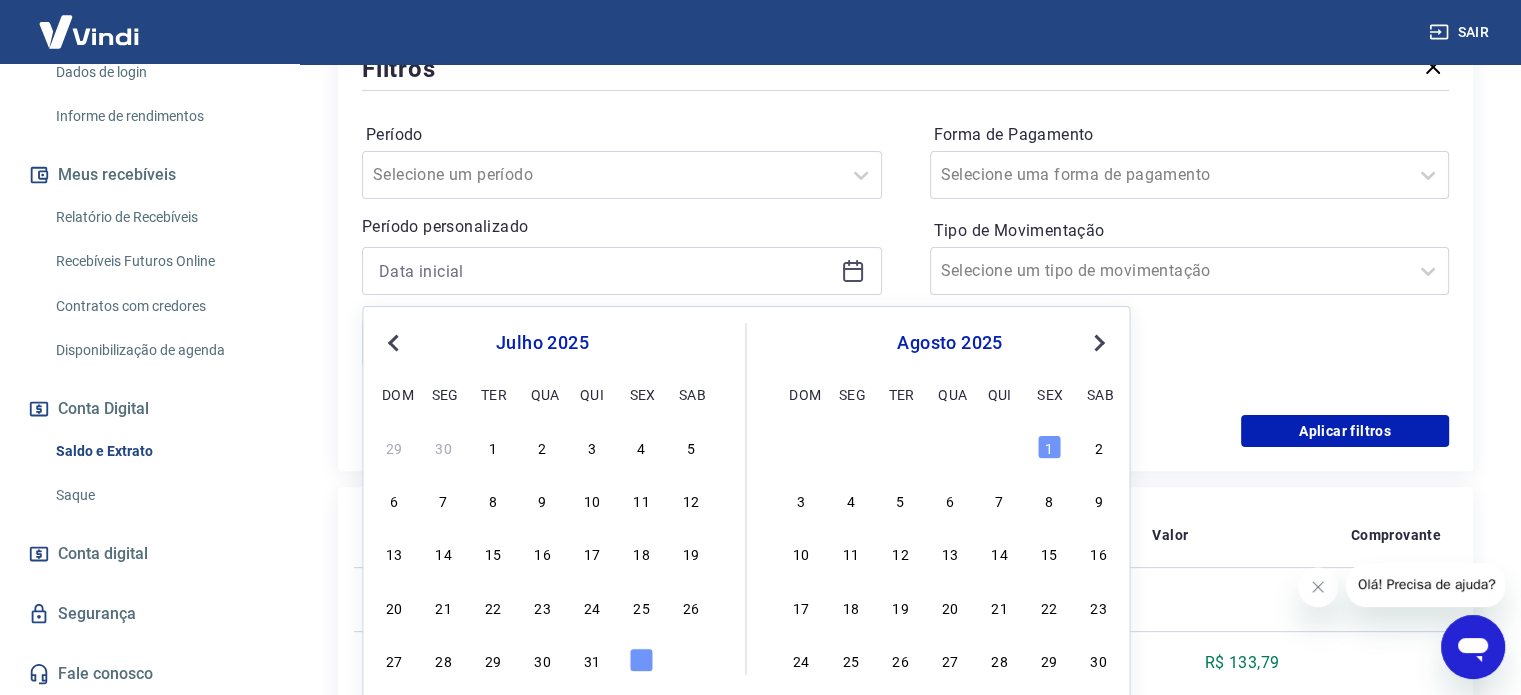 click on "Previous Month" at bounding box center (395, 342) 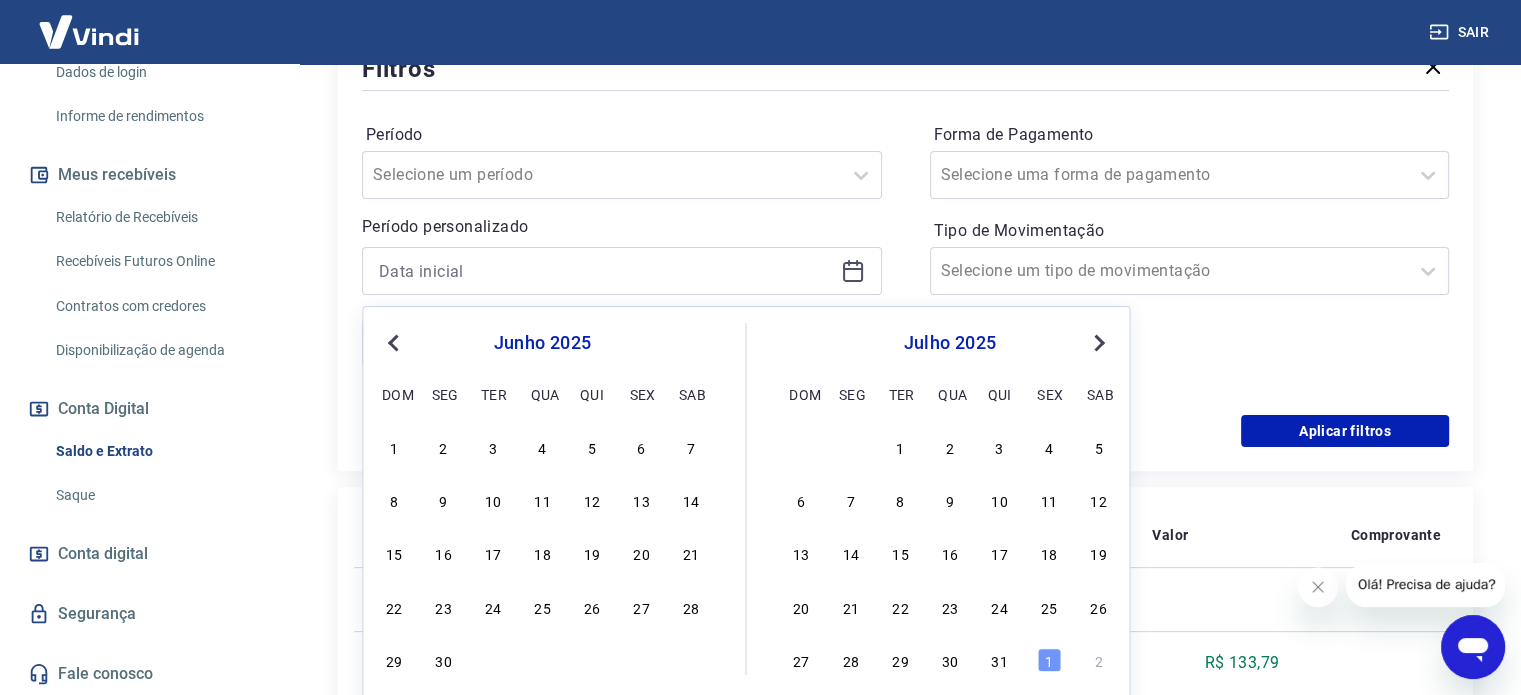 click on "Previous Month" at bounding box center [395, 342] 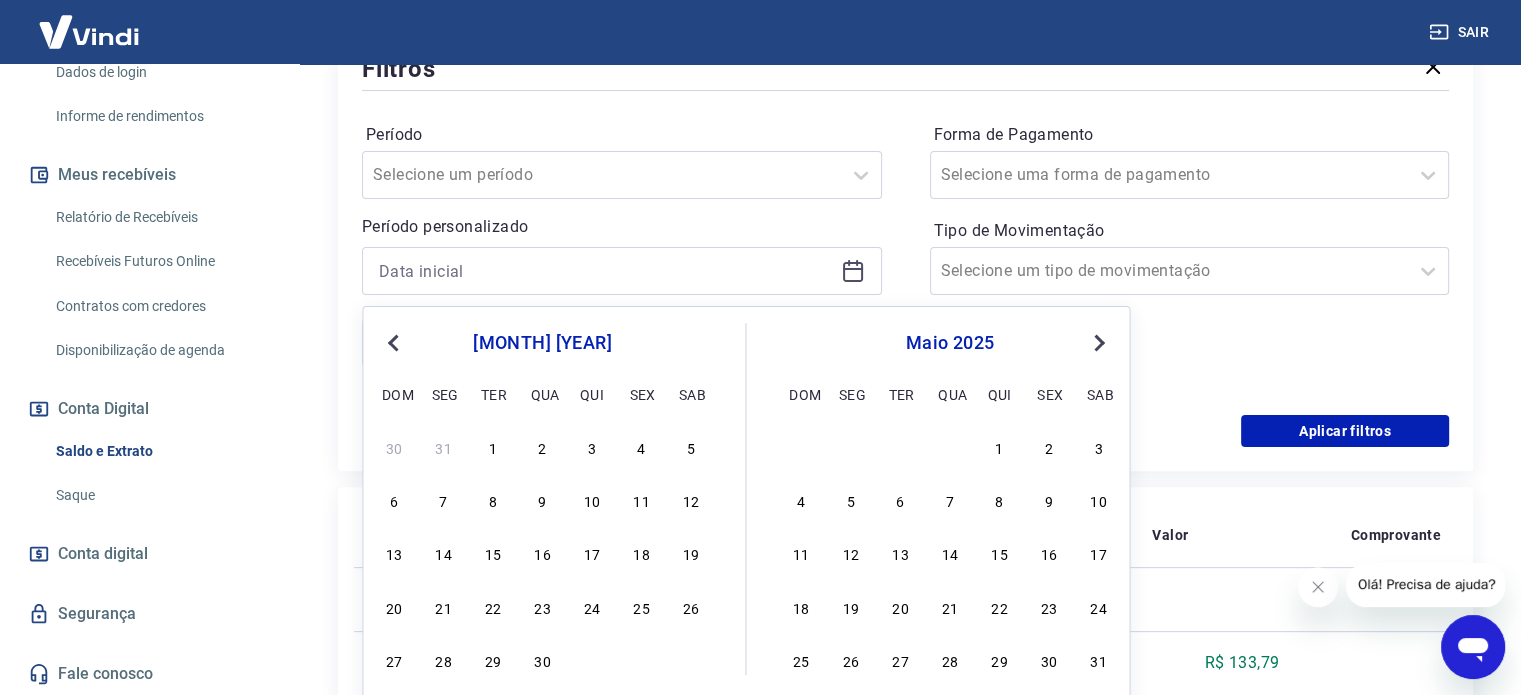click on "Previous Month" at bounding box center (395, 342) 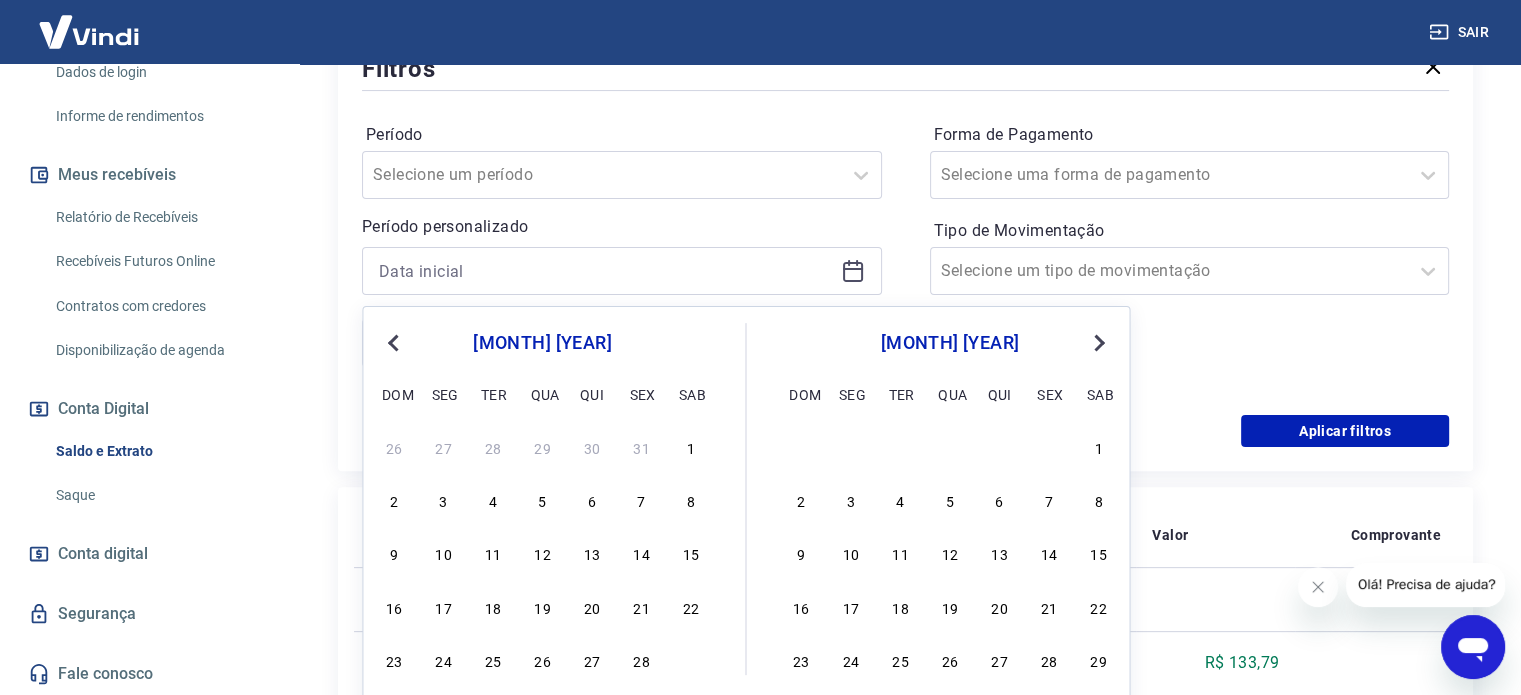 click on "Previous Month" at bounding box center (395, 342) 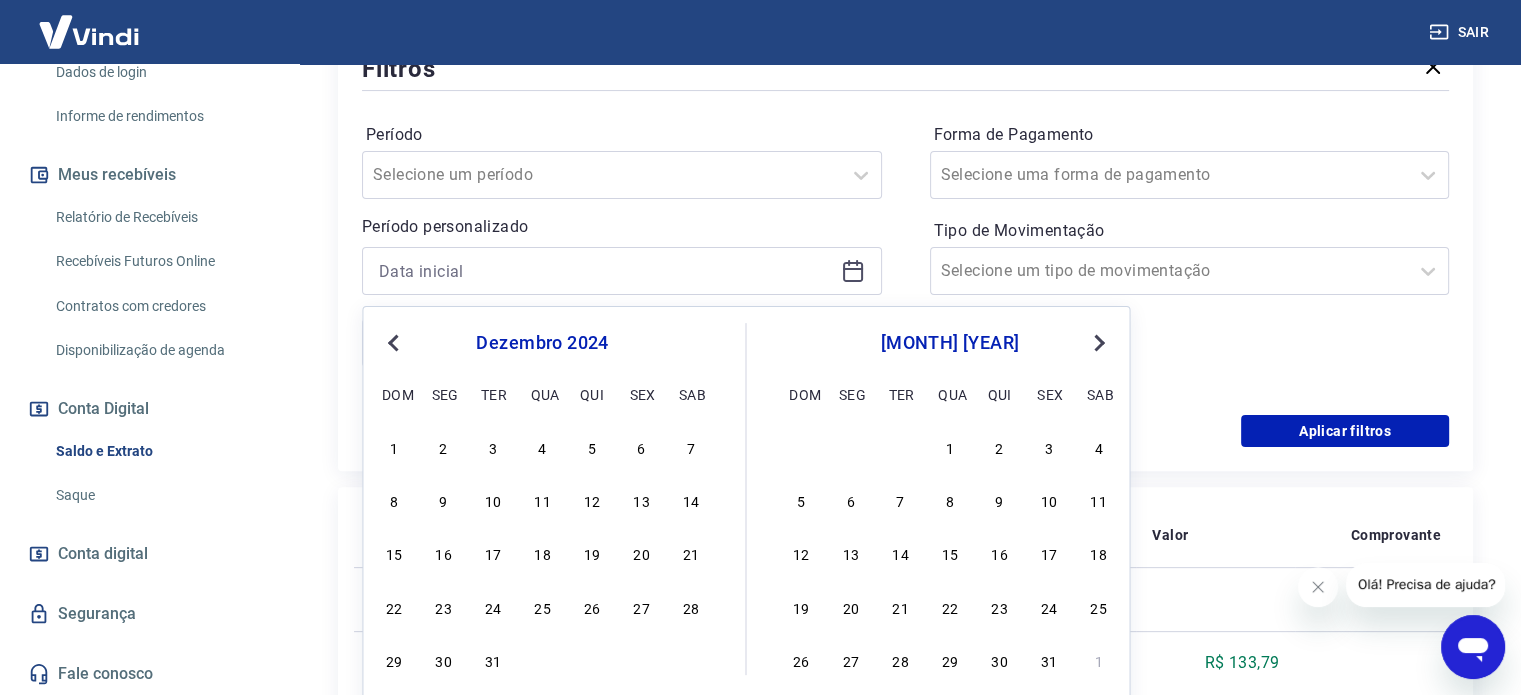 click on "Previous Month" at bounding box center (395, 342) 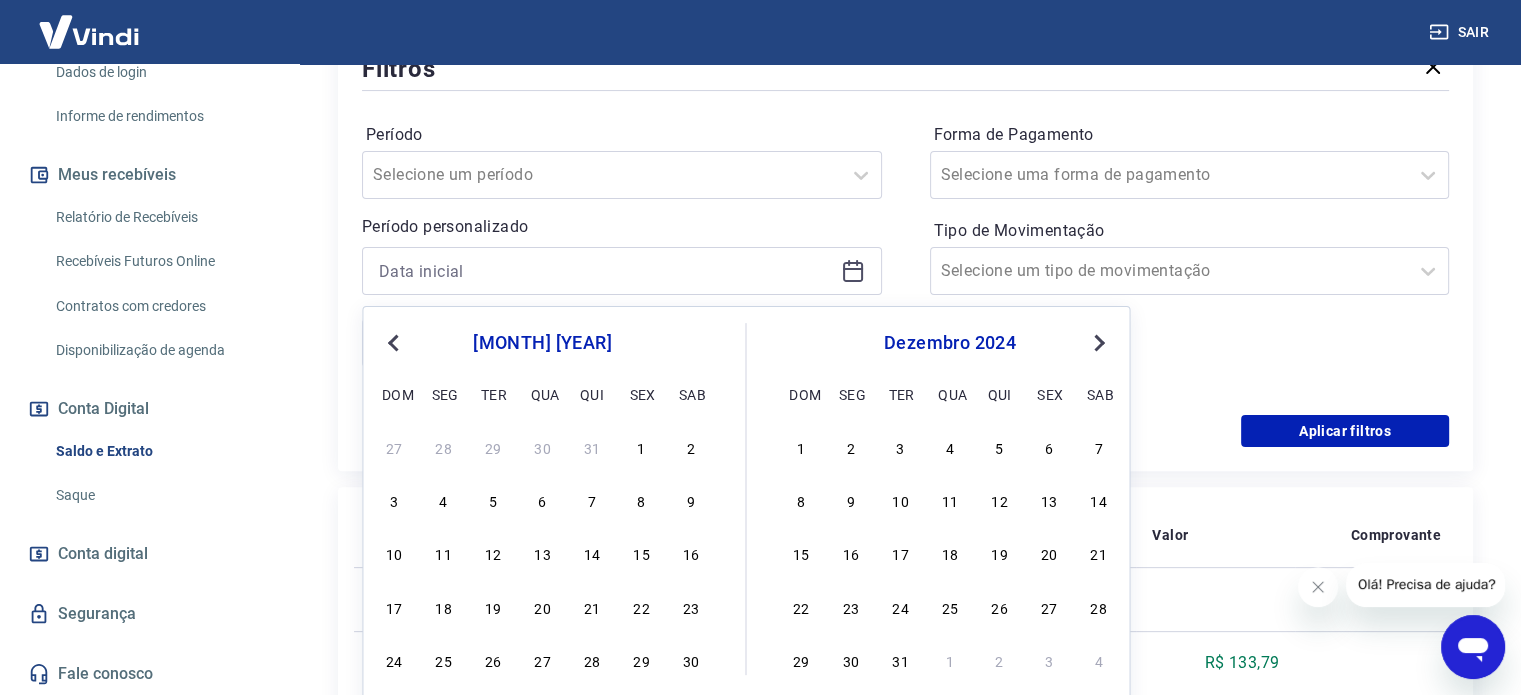 click on "Previous Month" at bounding box center (395, 342) 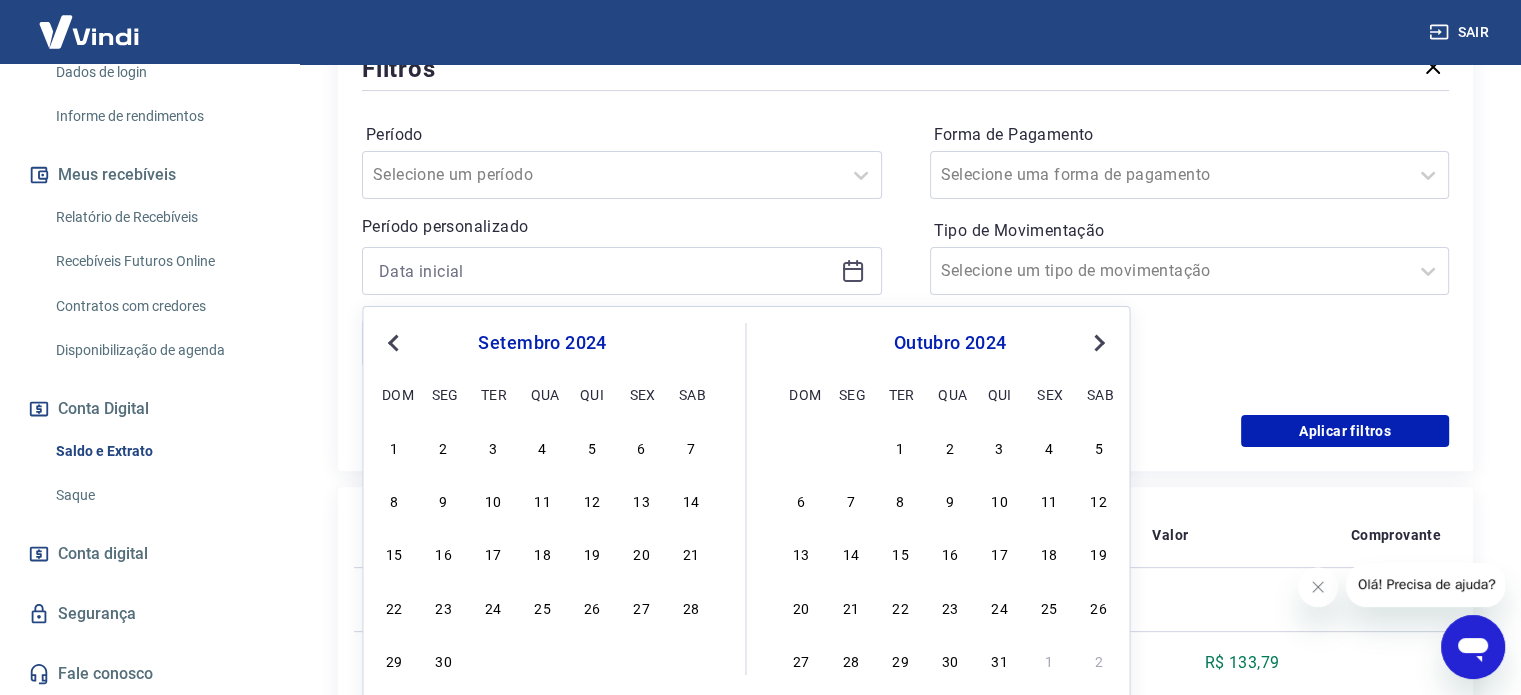click on "Previous Month" at bounding box center [395, 342] 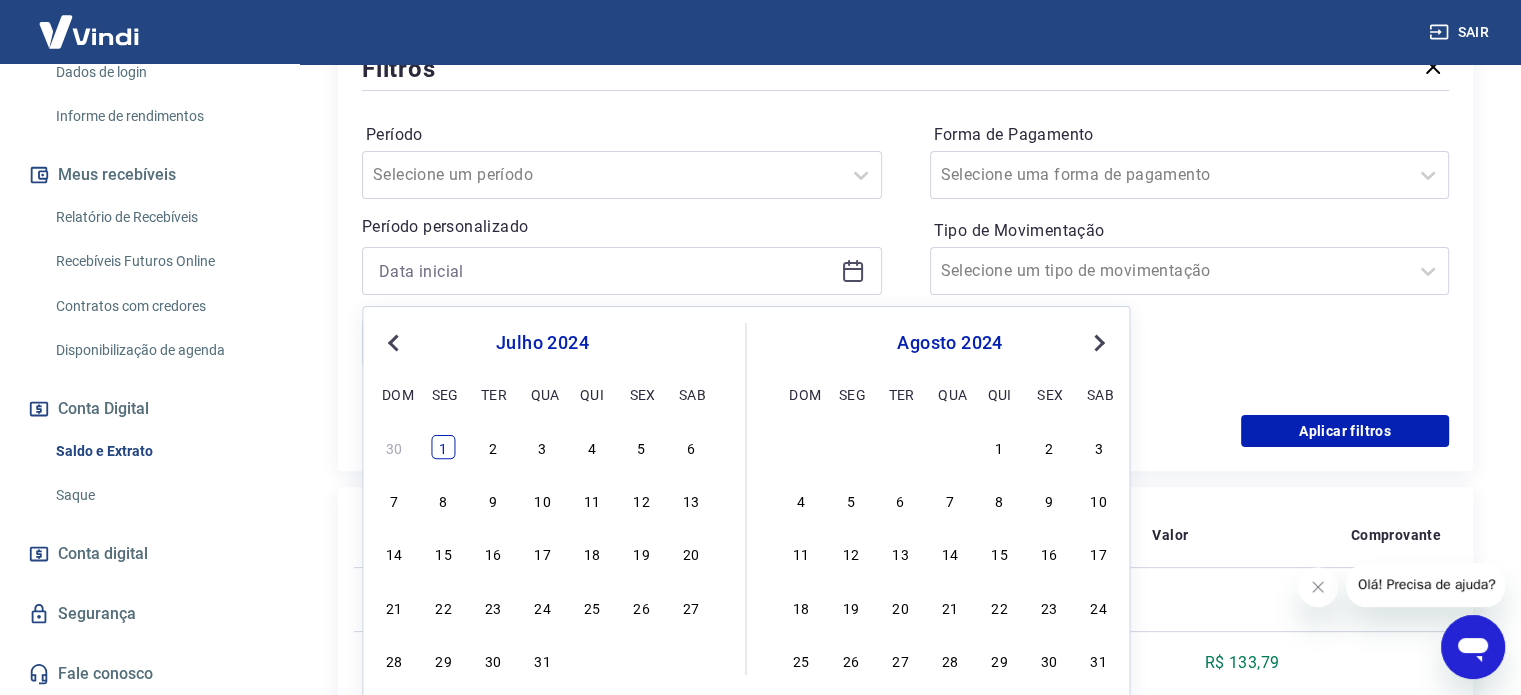 click on "1" at bounding box center (444, 447) 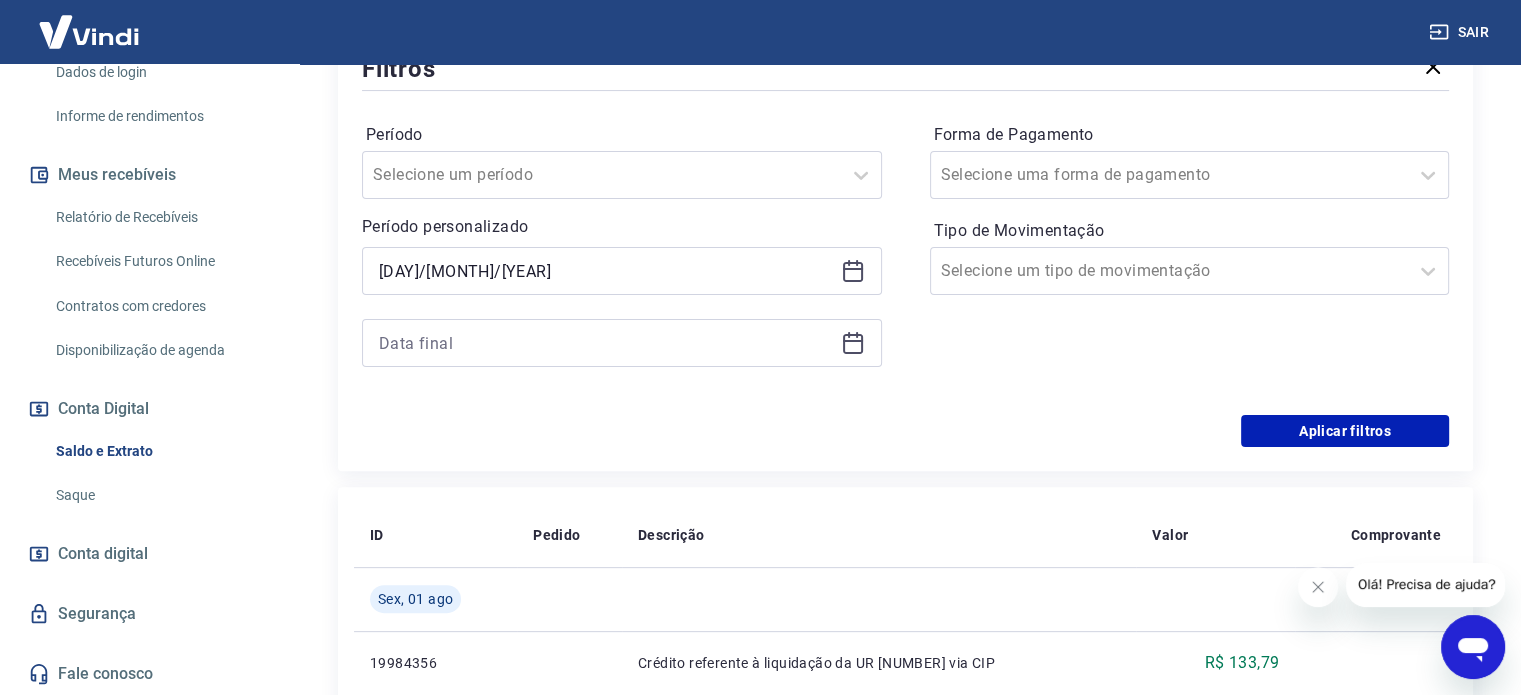 click 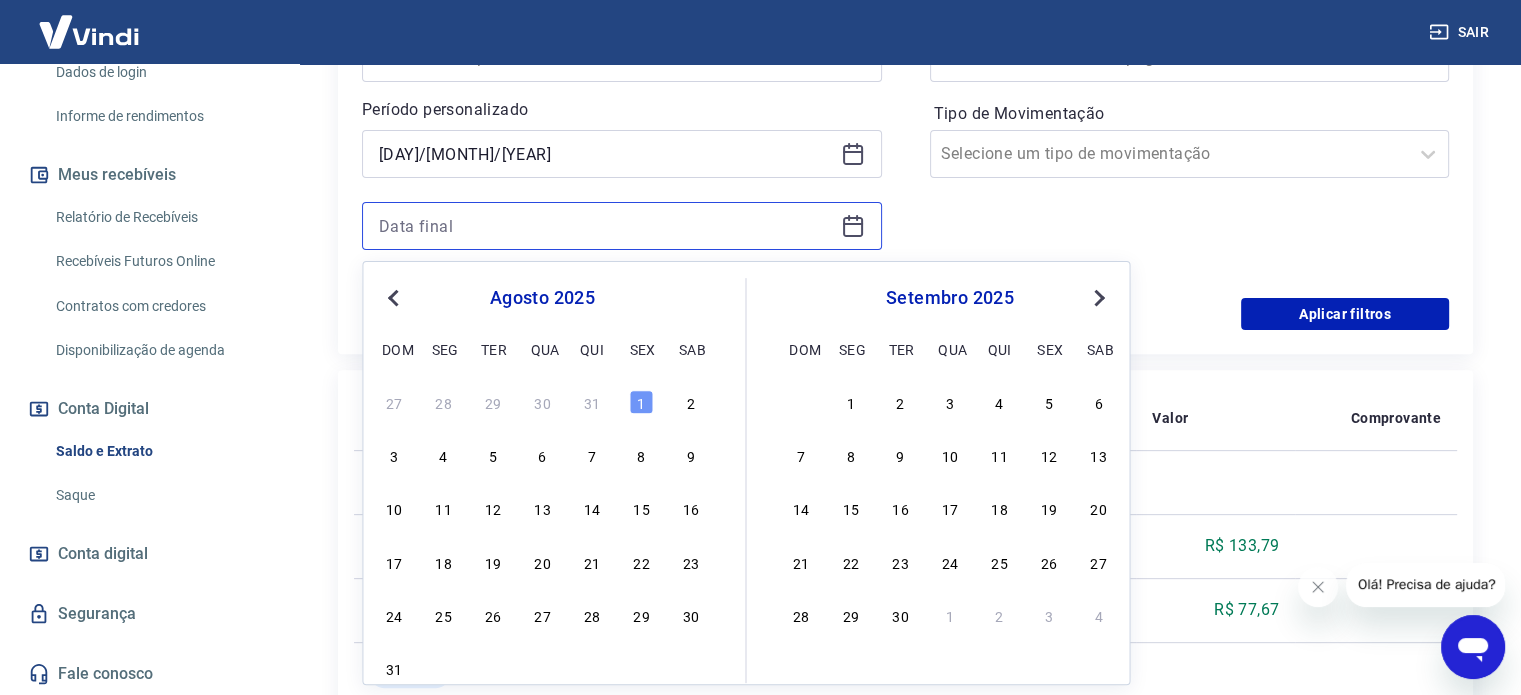 scroll, scrollTop: 700, scrollLeft: 0, axis: vertical 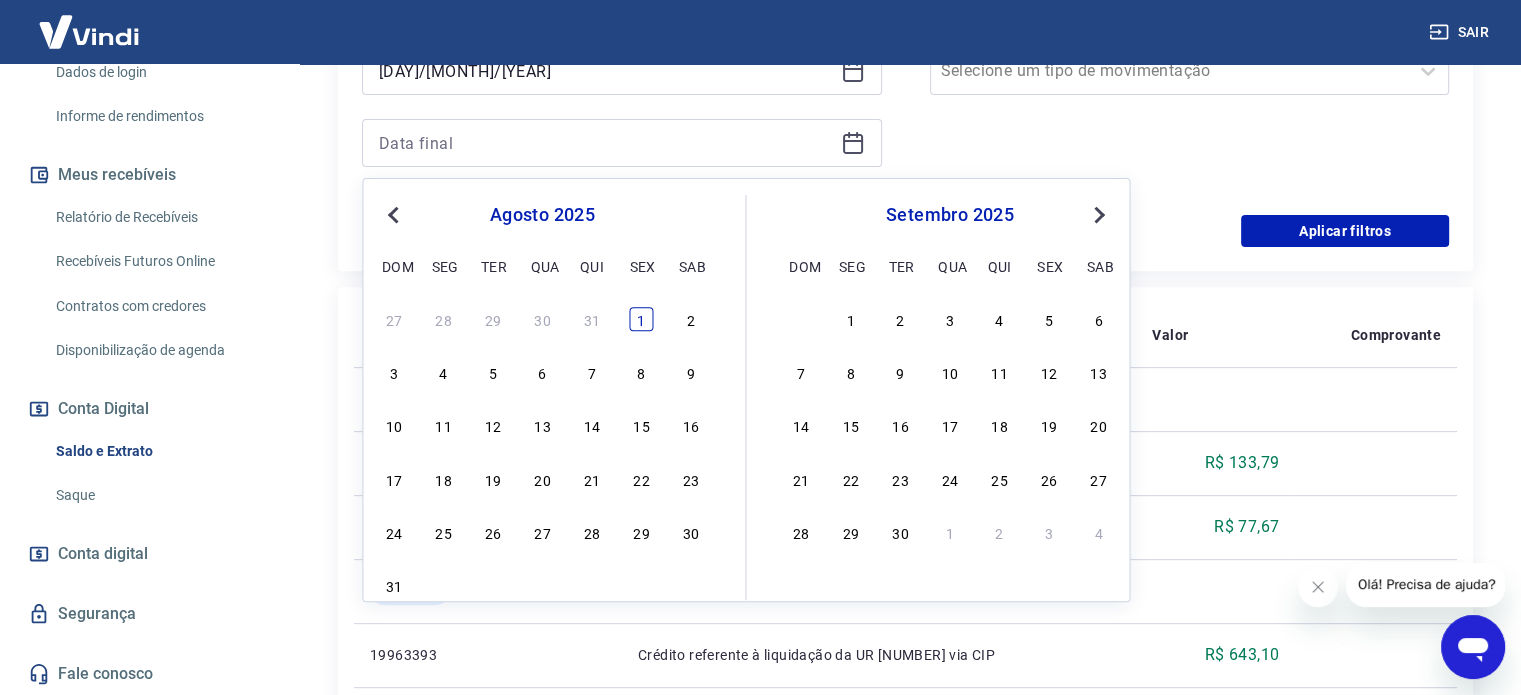 click on "1" at bounding box center (641, 319) 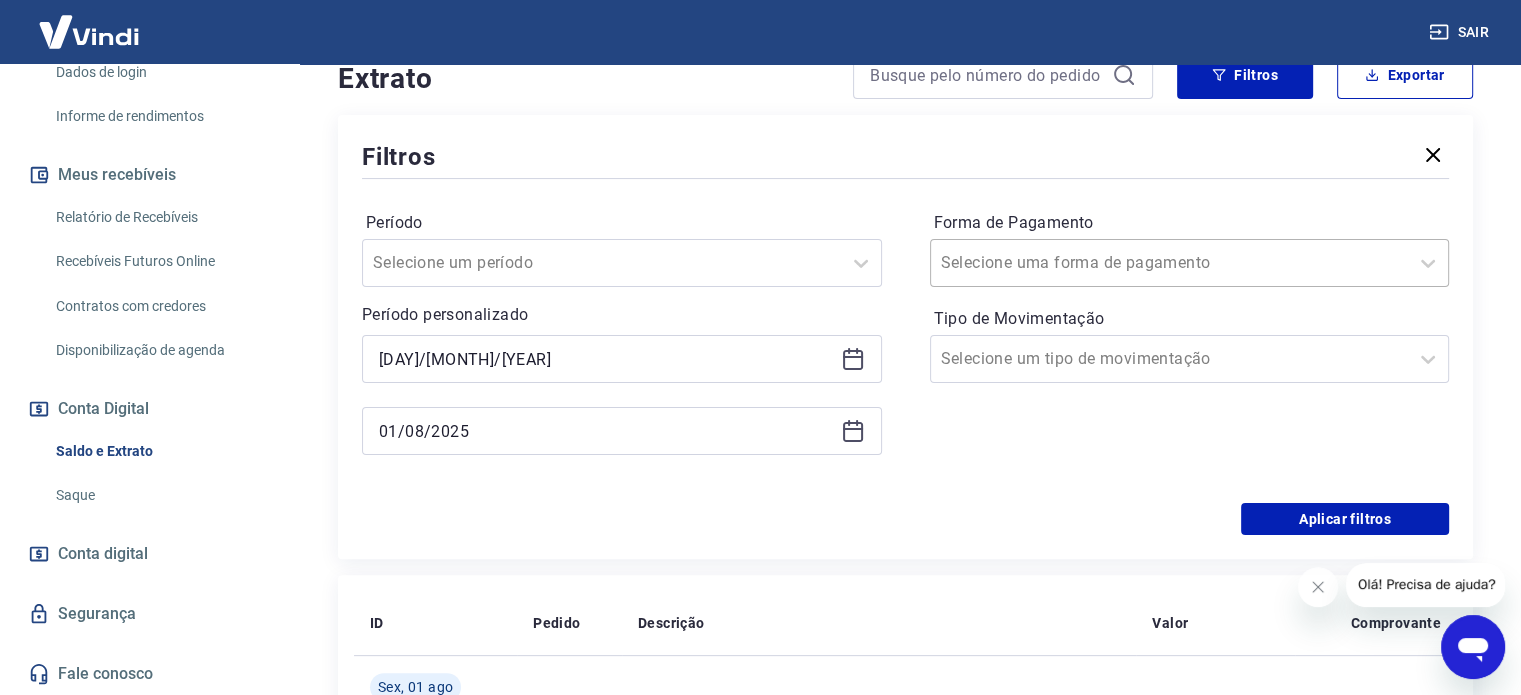scroll, scrollTop: 400, scrollLeft: 0, axis: vertical 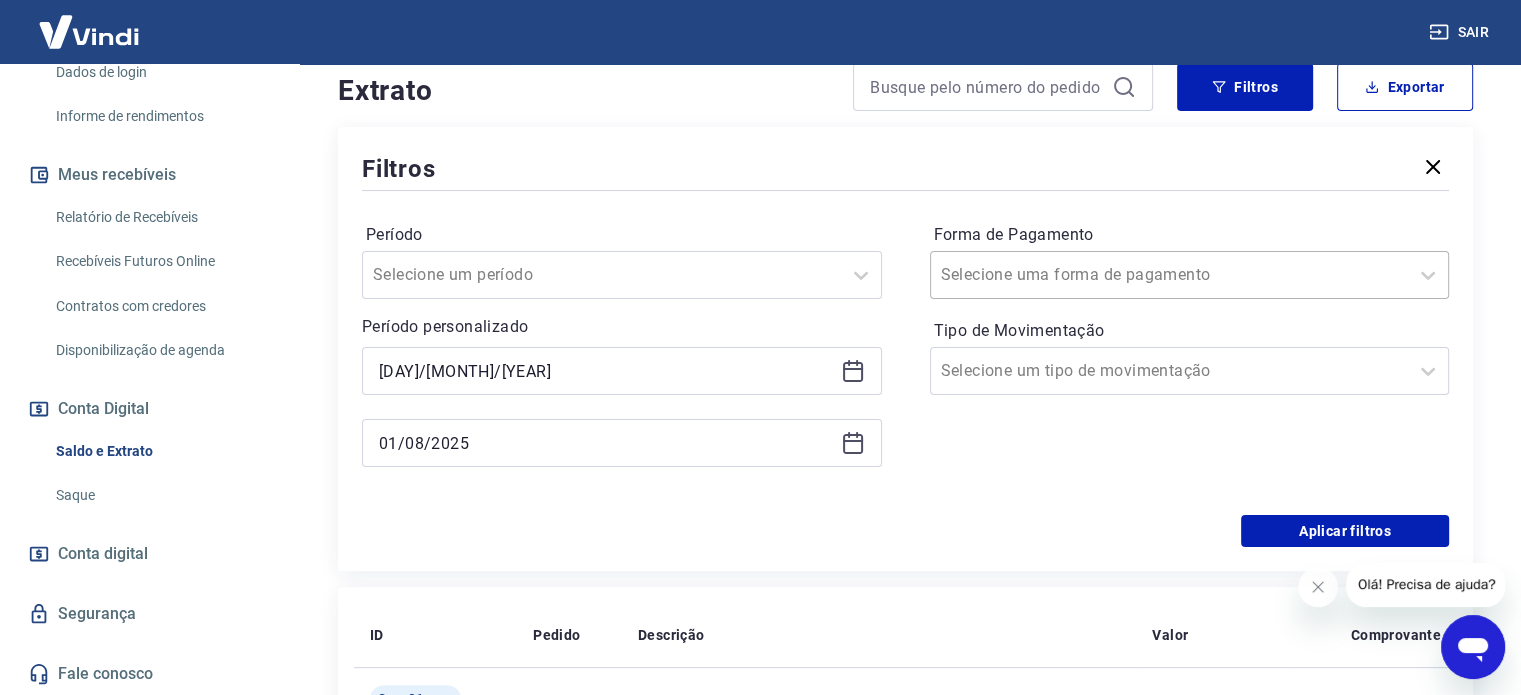 click at bounding box center [1170, 275] 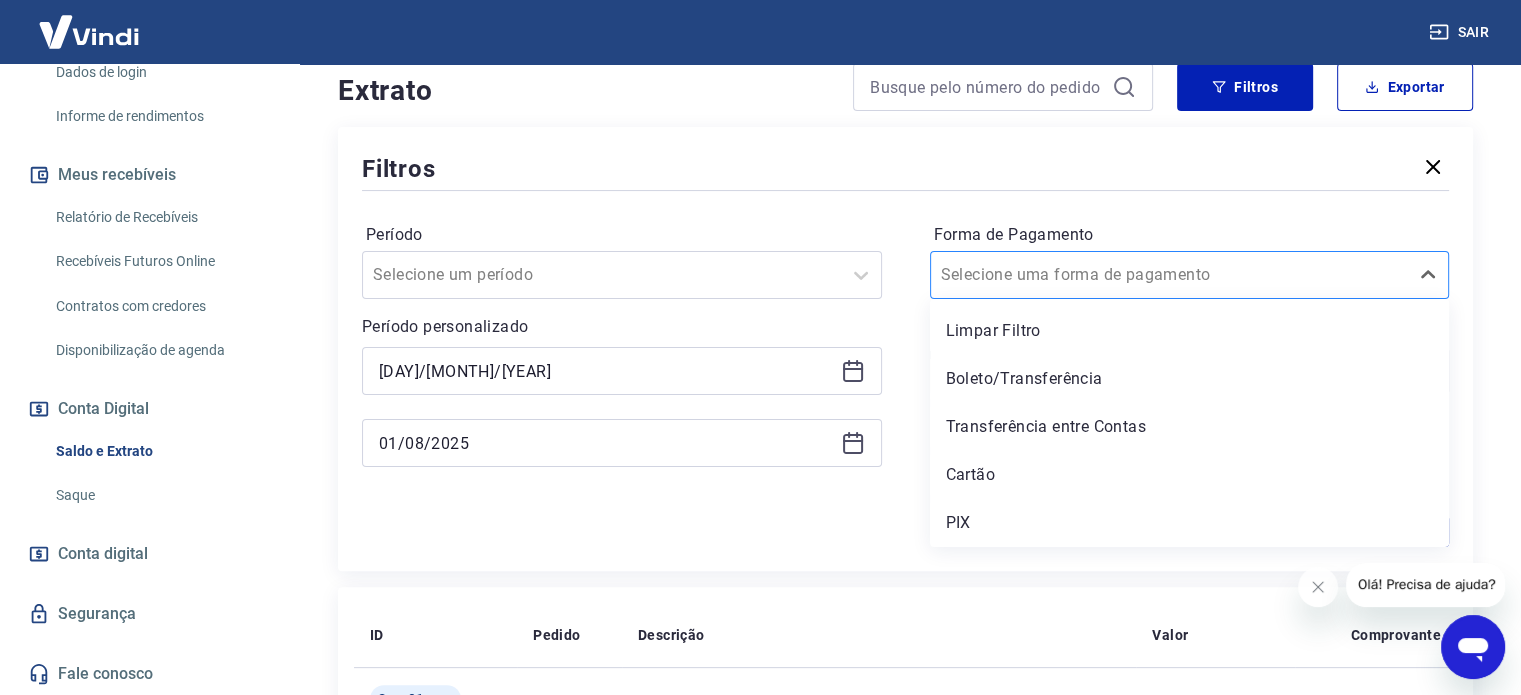 click at bounding box center [1170, 275] 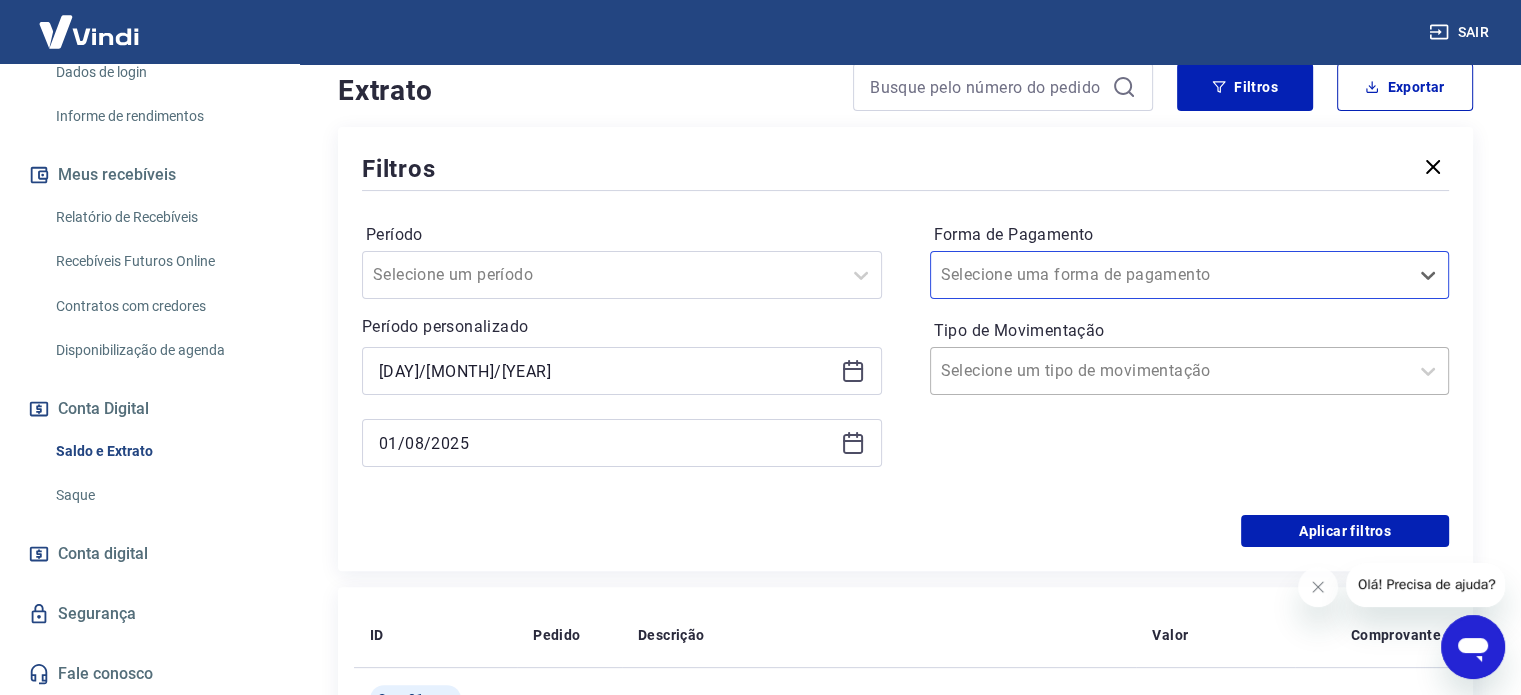 click on "Tipo de Movimentação" at bounding box center [1042, 371] 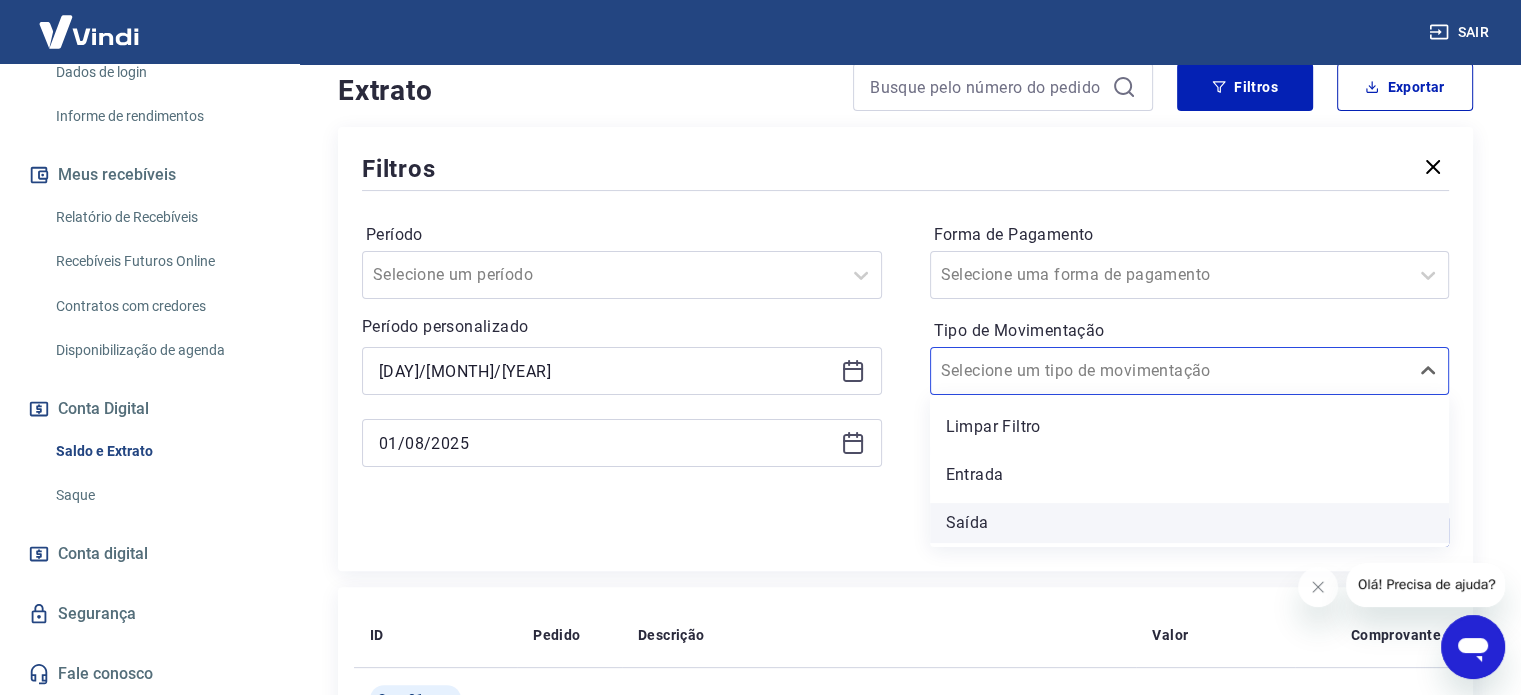 click on "Saída" at bounding box center (1190, 523) 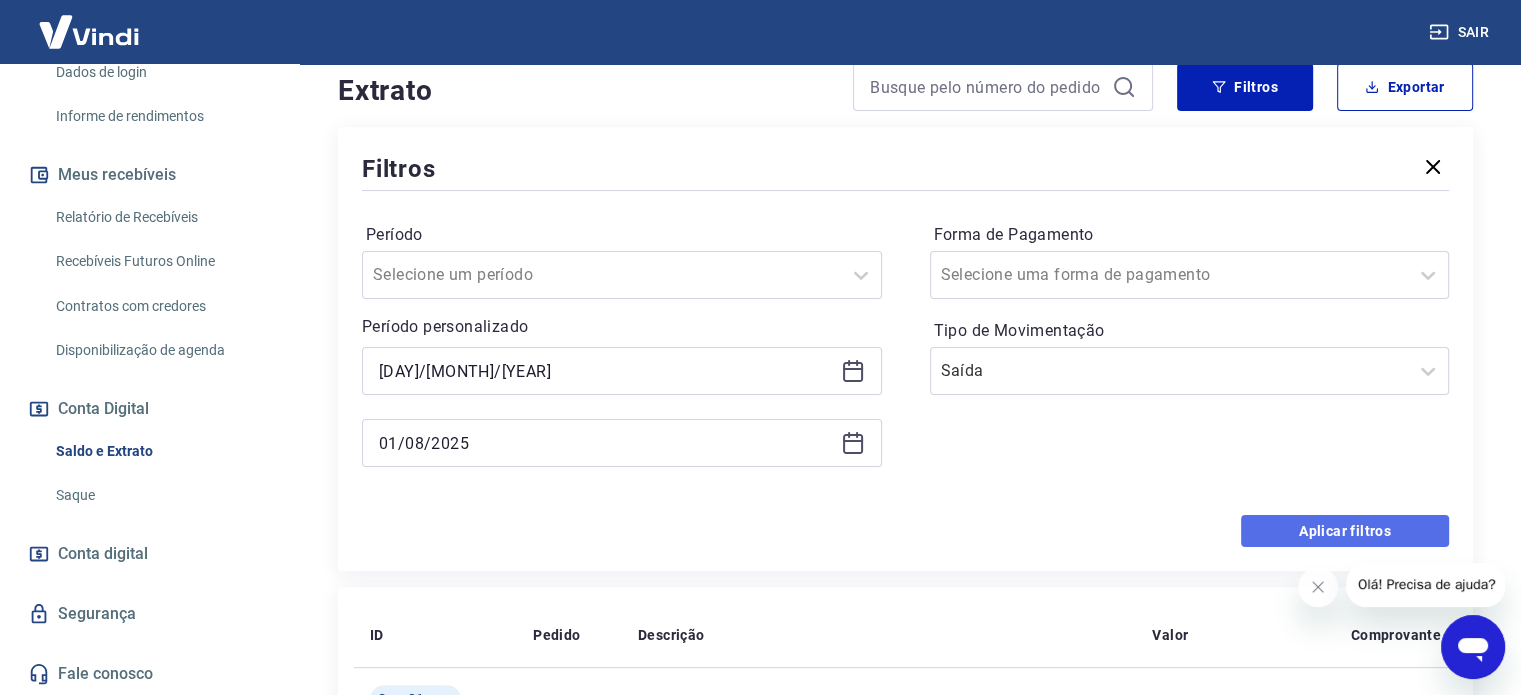 click on "Aplicar filtros" at bounding box center [1345, 531] 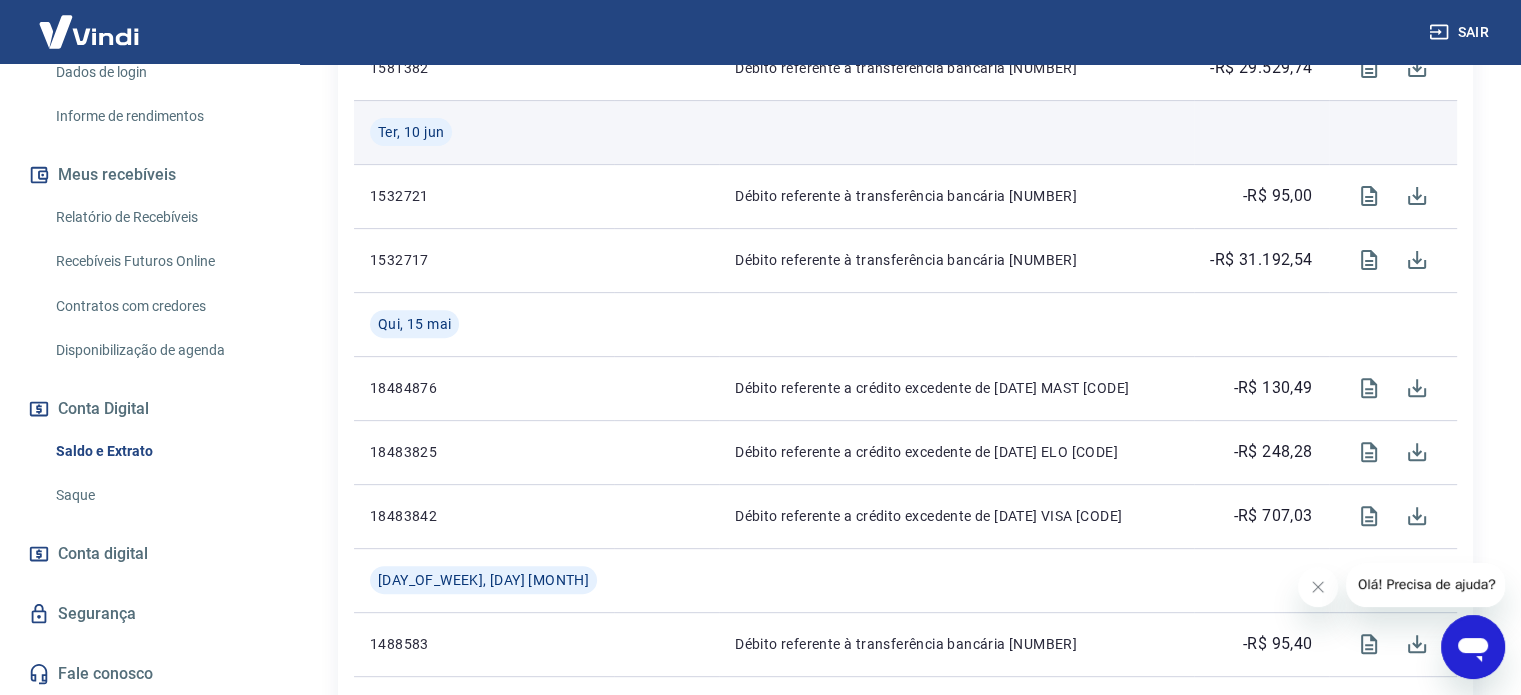 scroll, scrollTop: 700, scrollLeft: 0, axis: vertical 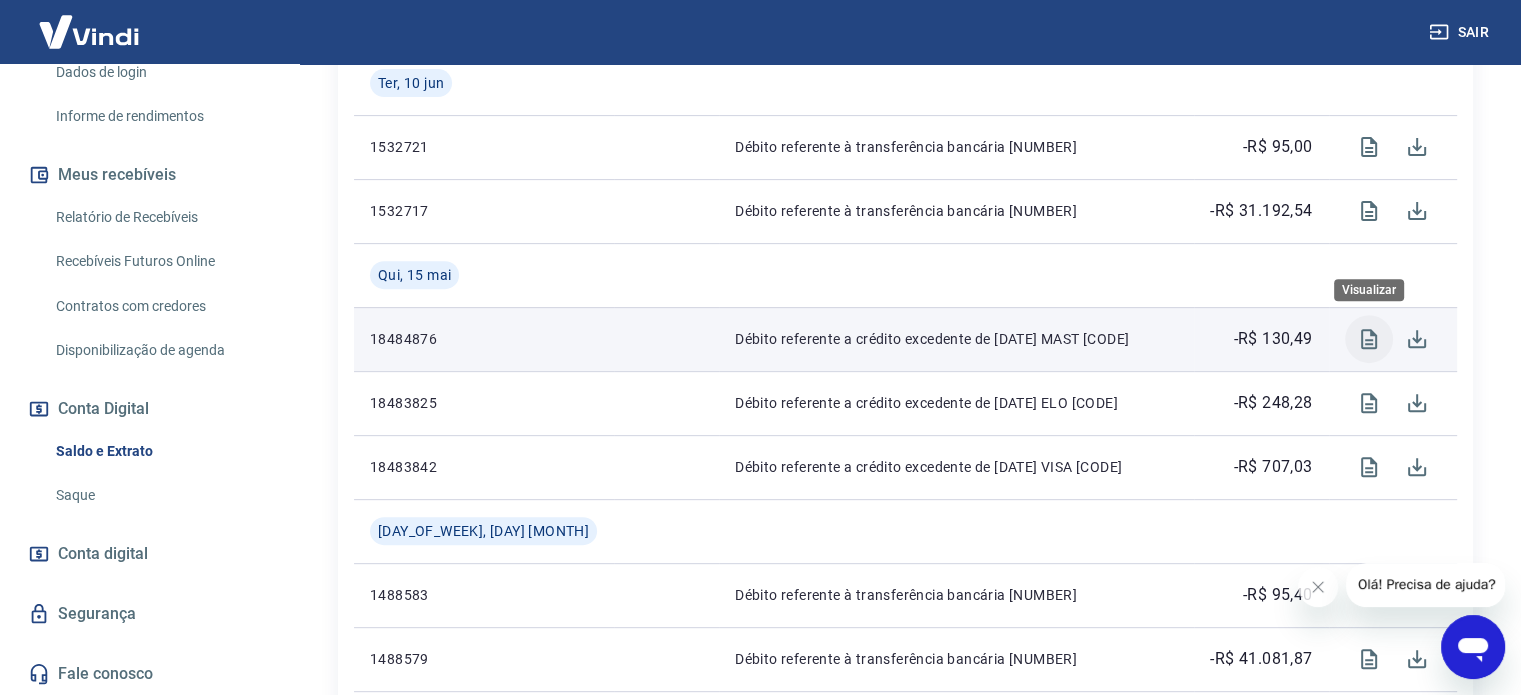 click 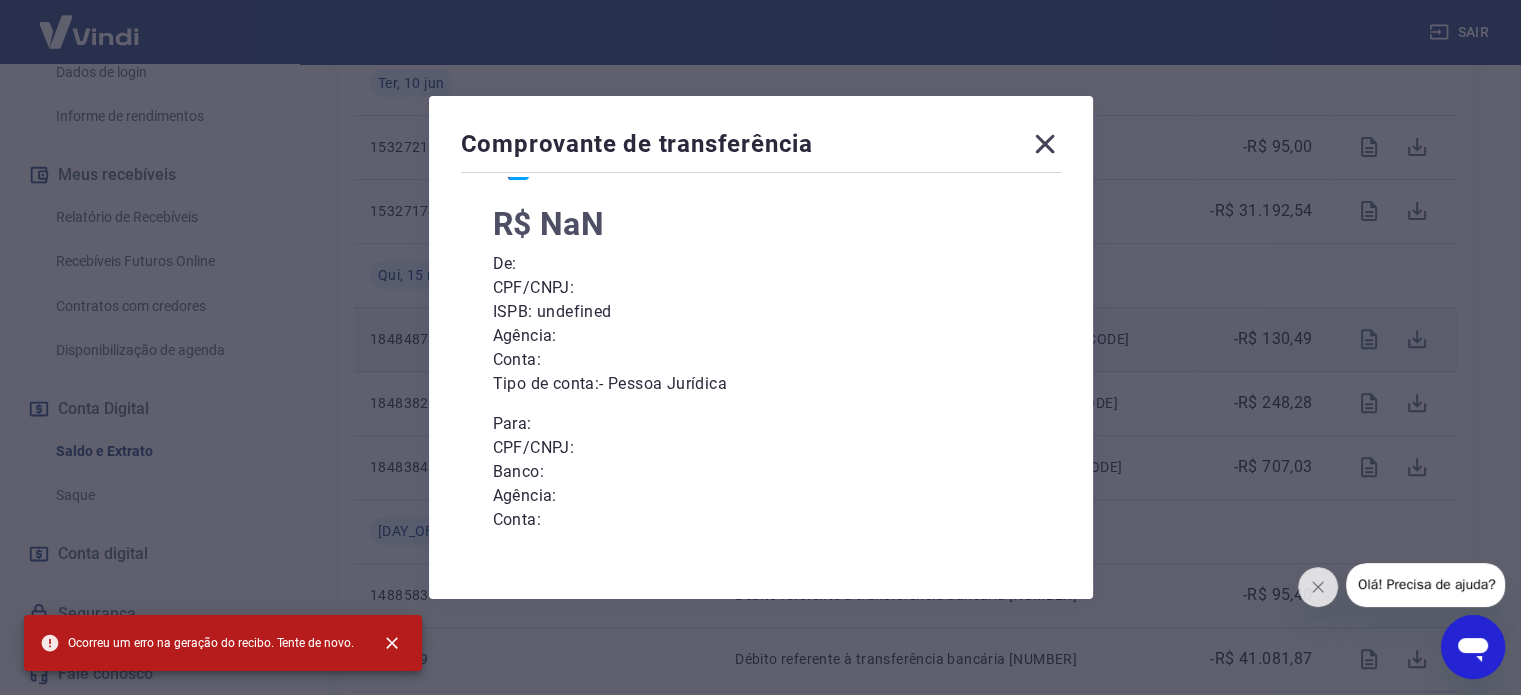 scroll, scrollTop: 184, scrollLeft: 0, axis: vertical 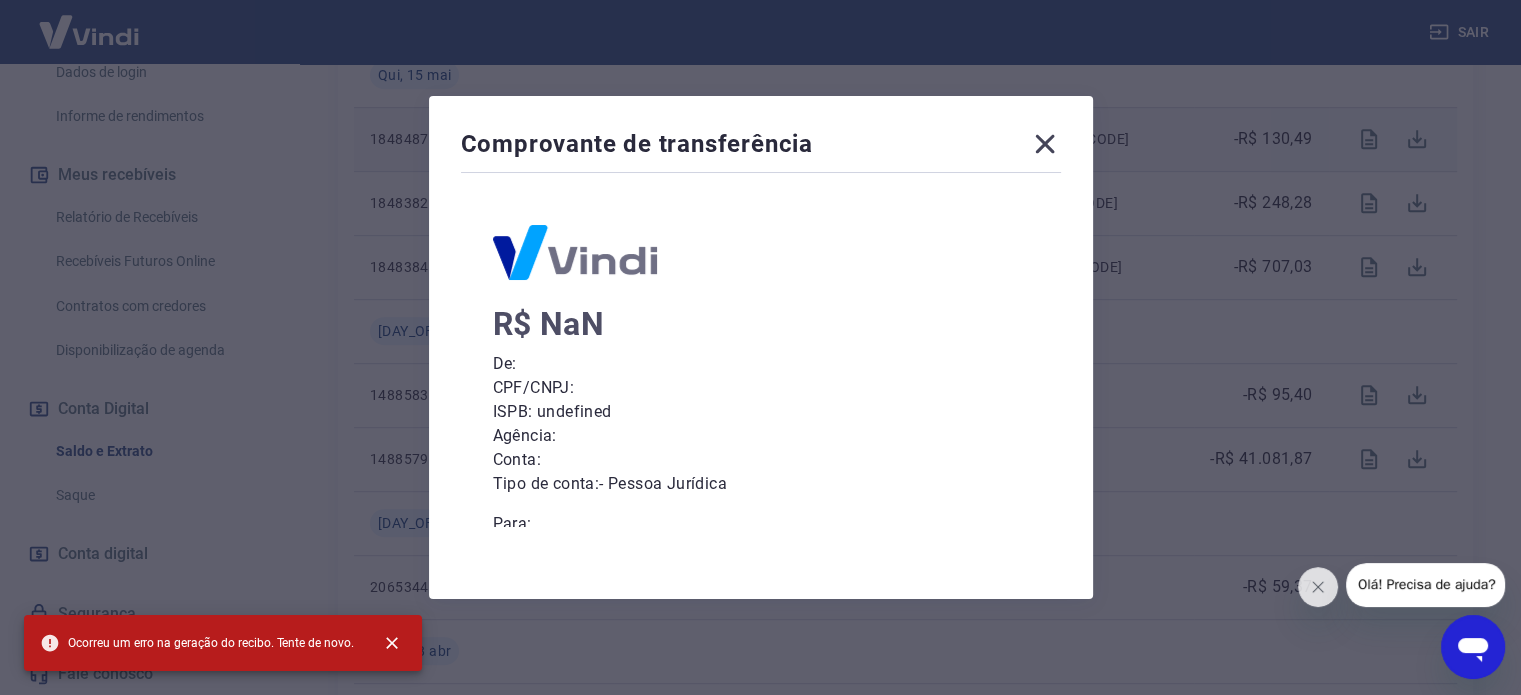 click 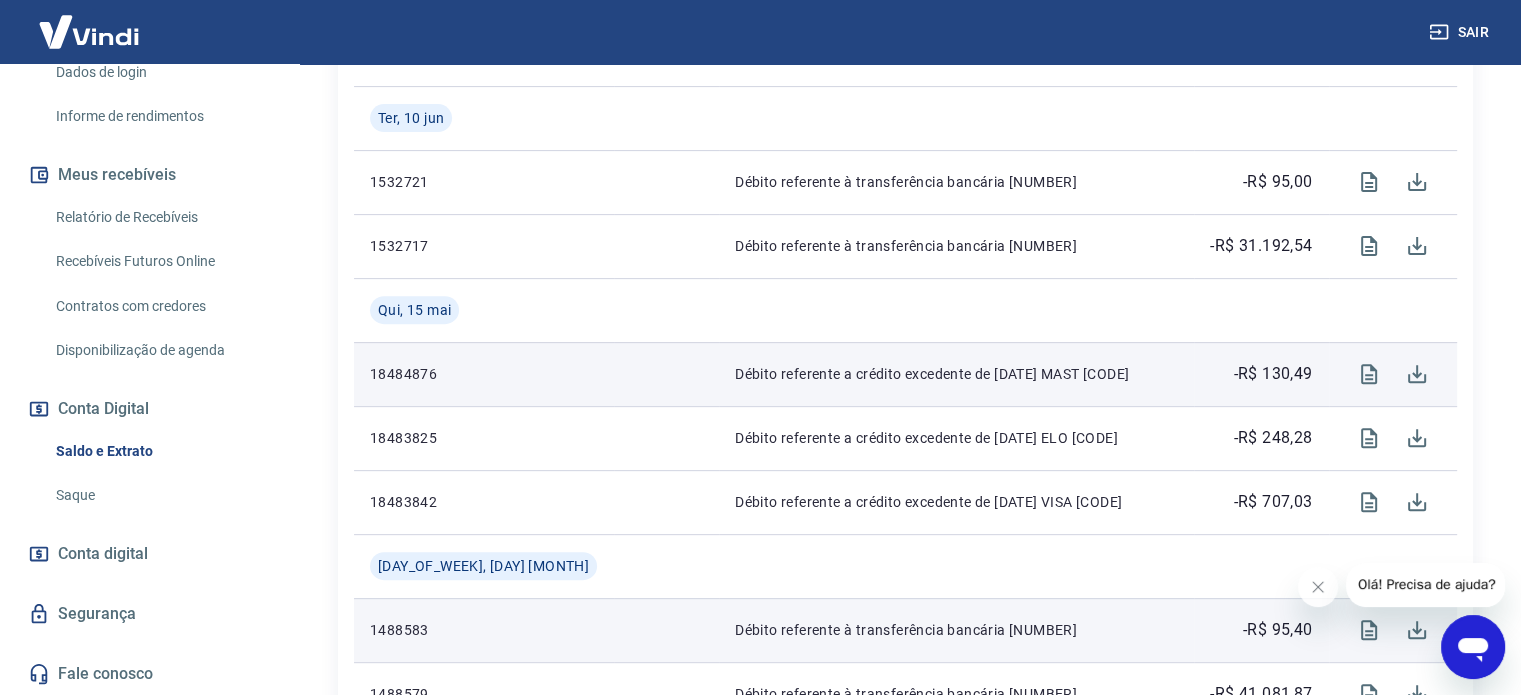 scroll, scrollTop: 700, scrollLeft: 0, axis: vertical 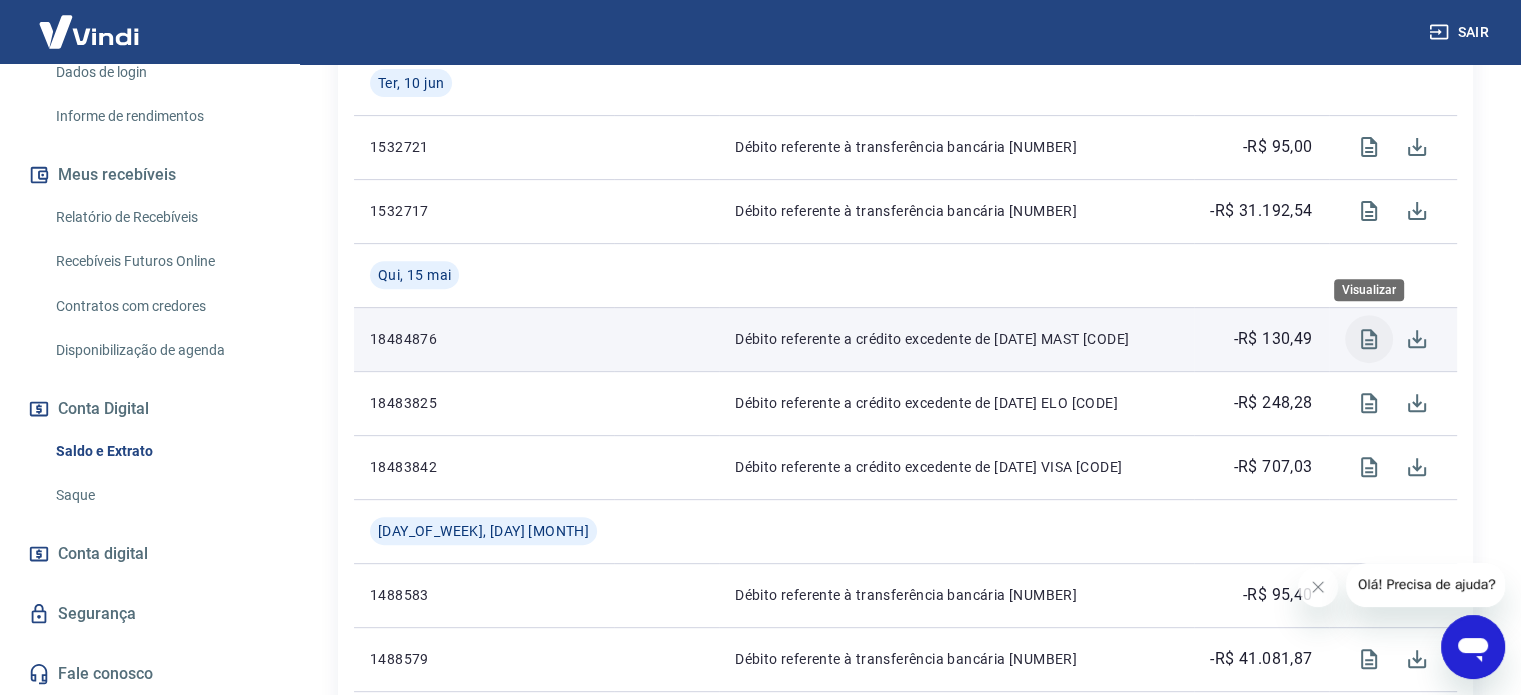 click 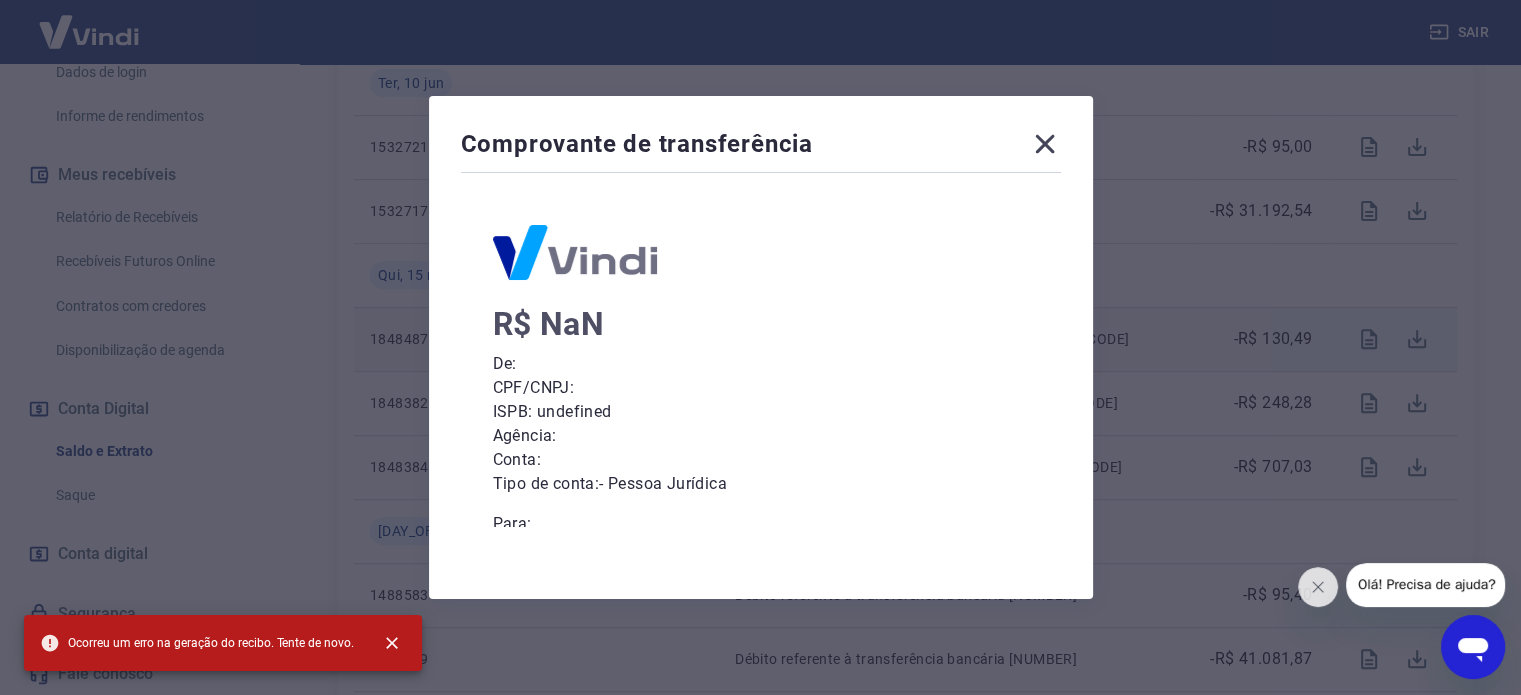 click 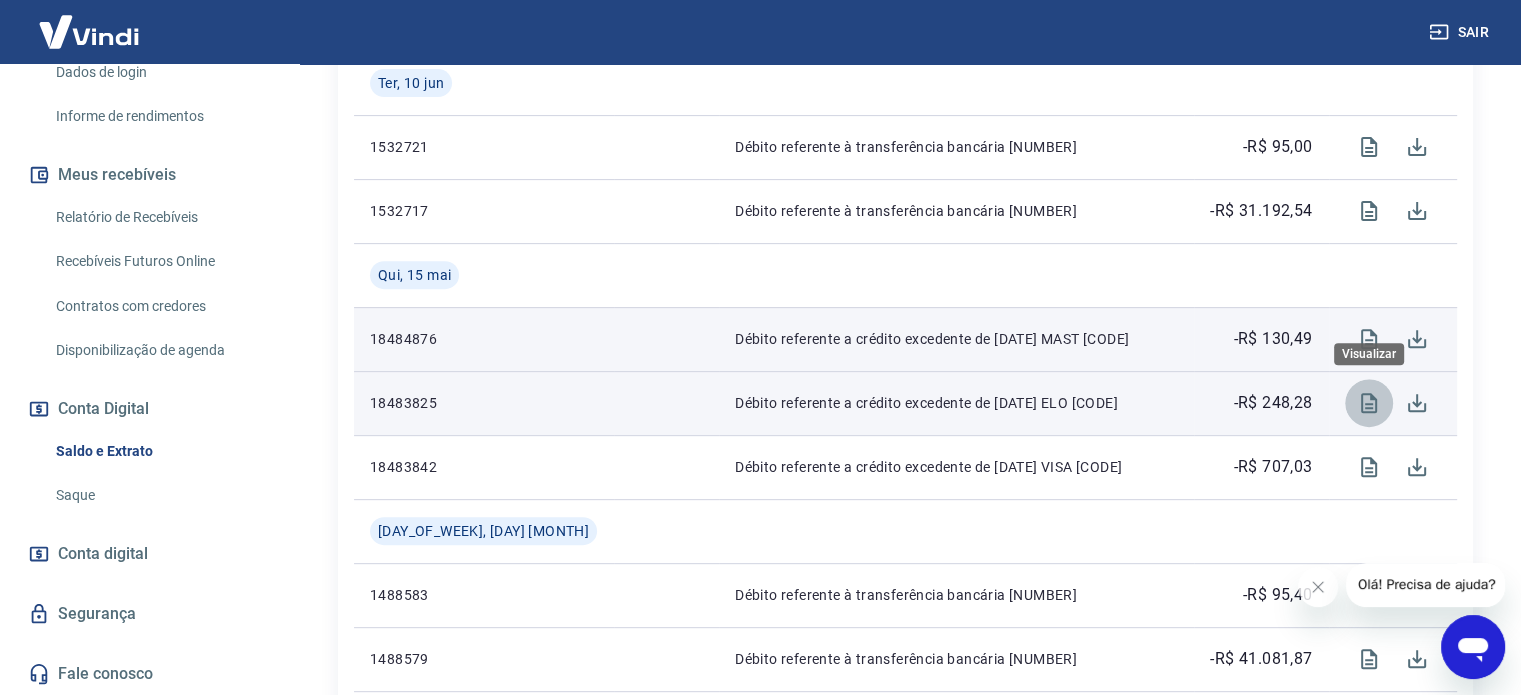 click 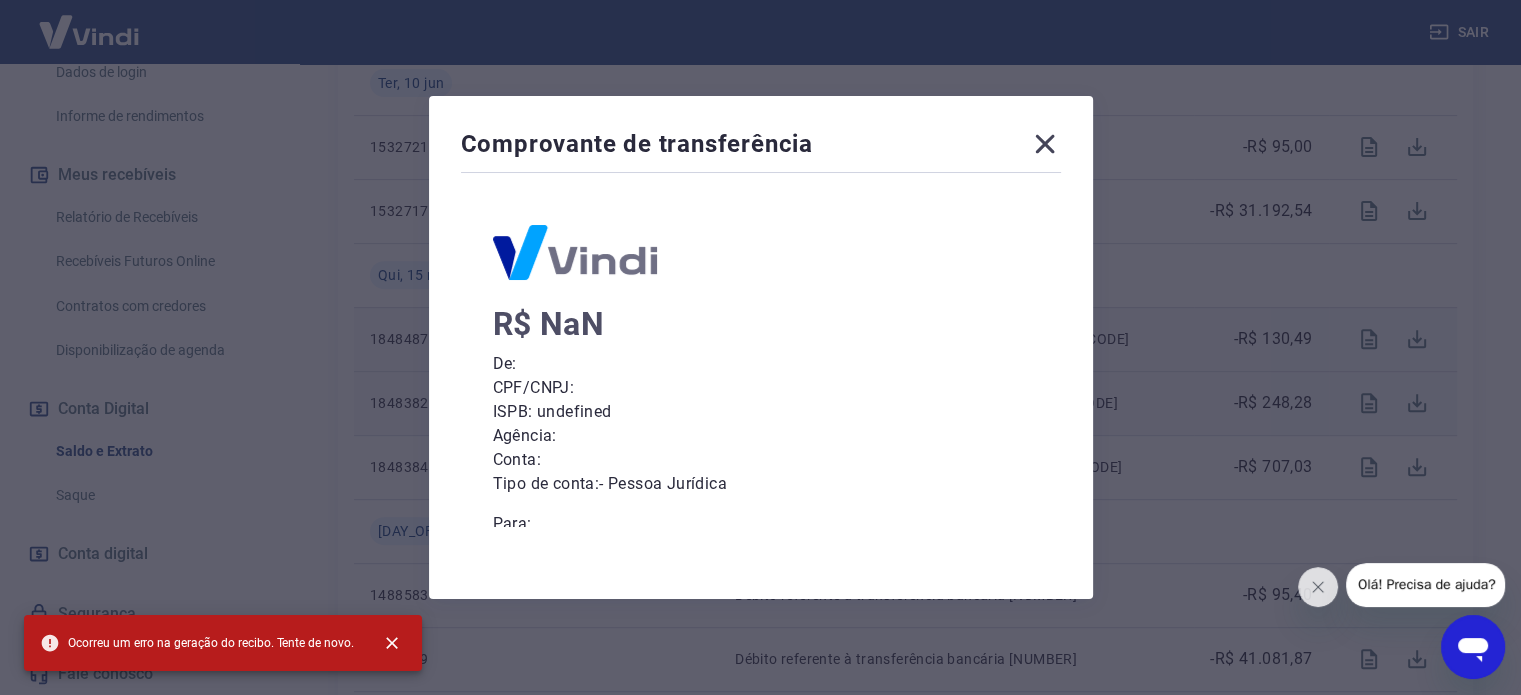 scroll, scrollTop: 184, scrollLeft: 0, axis: vertical 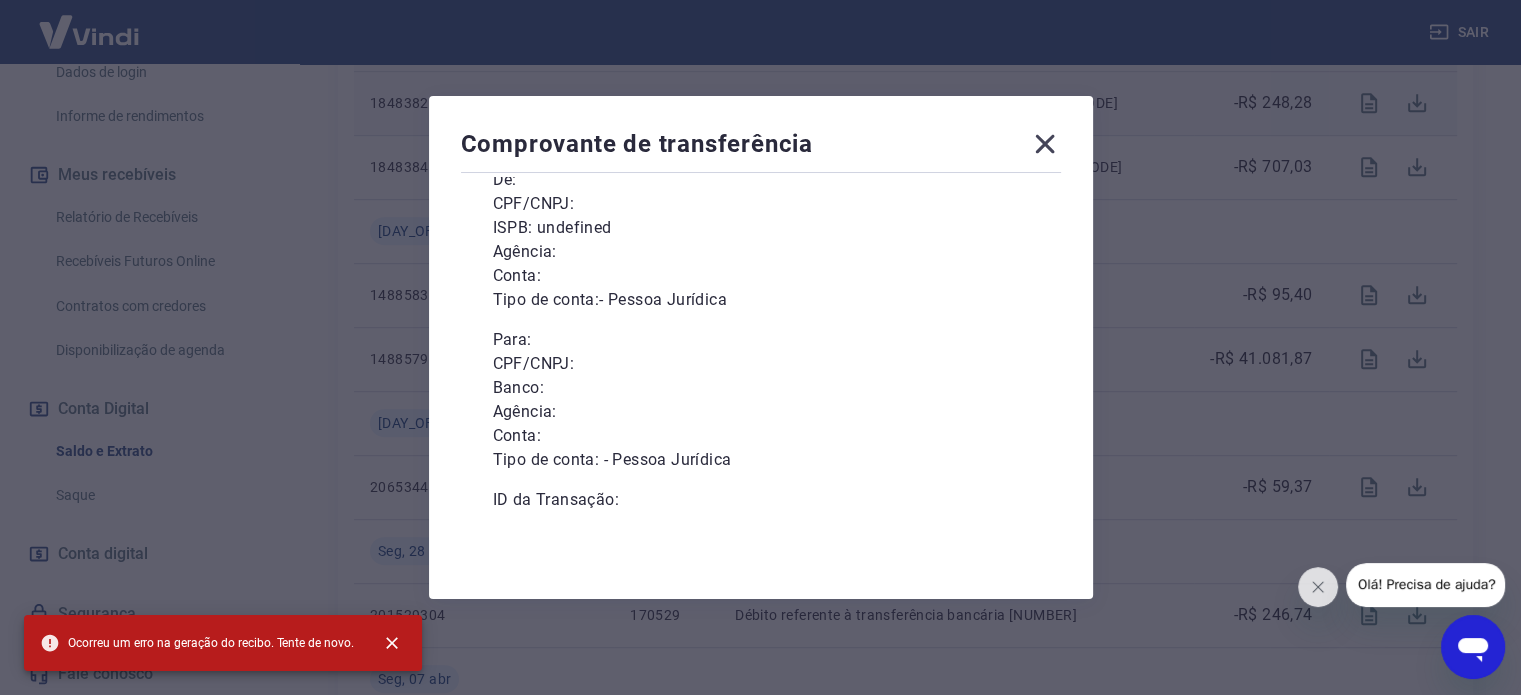 click 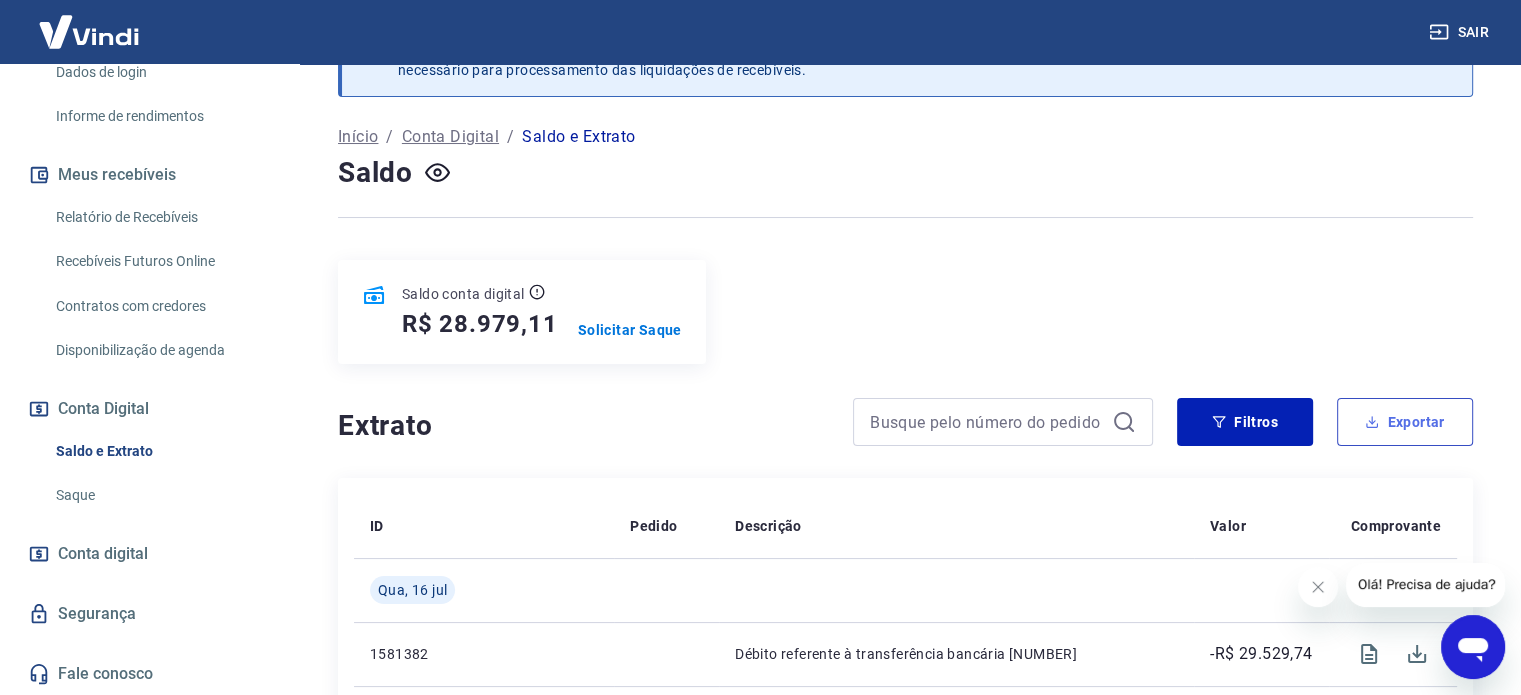 scroll, scrollTop: 100, scrollLeft: 0, axis: vertical 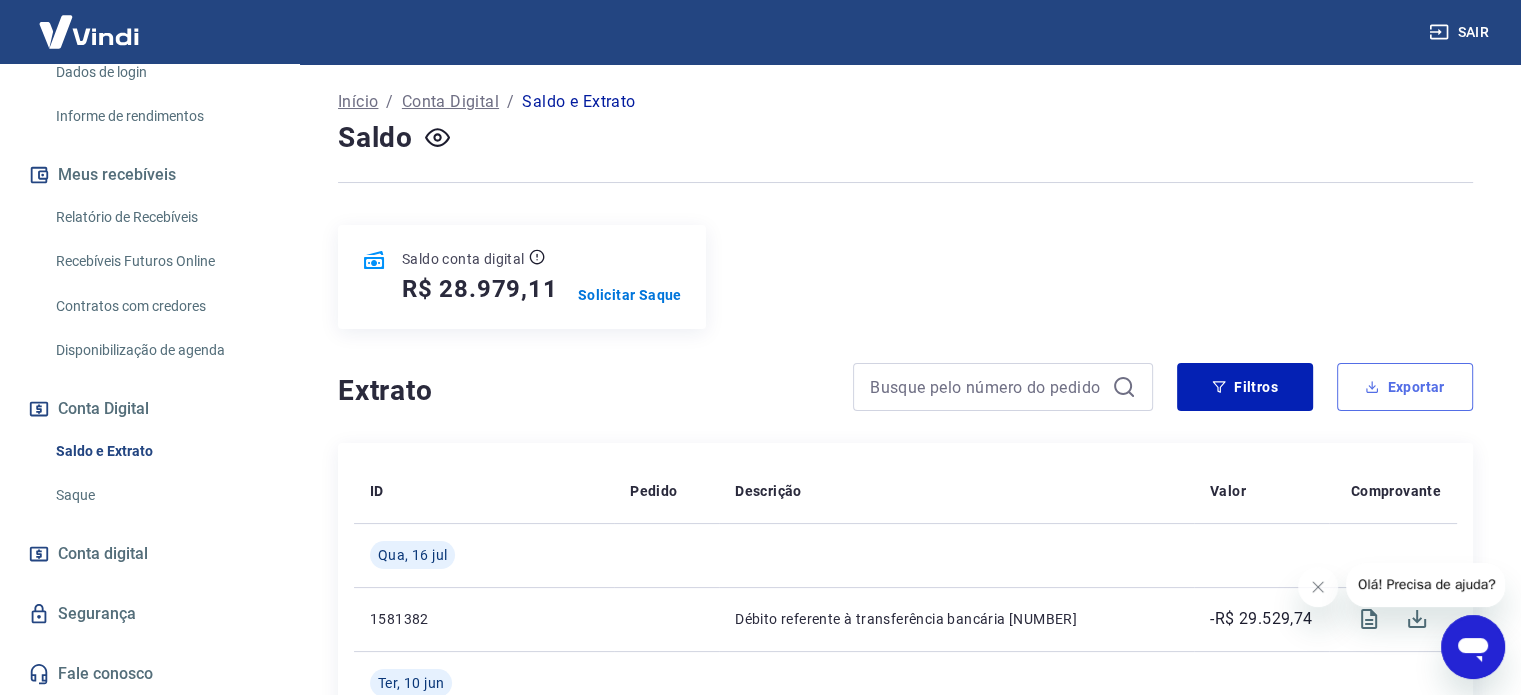click on "Exportar" at bounding box center (1405, 387) 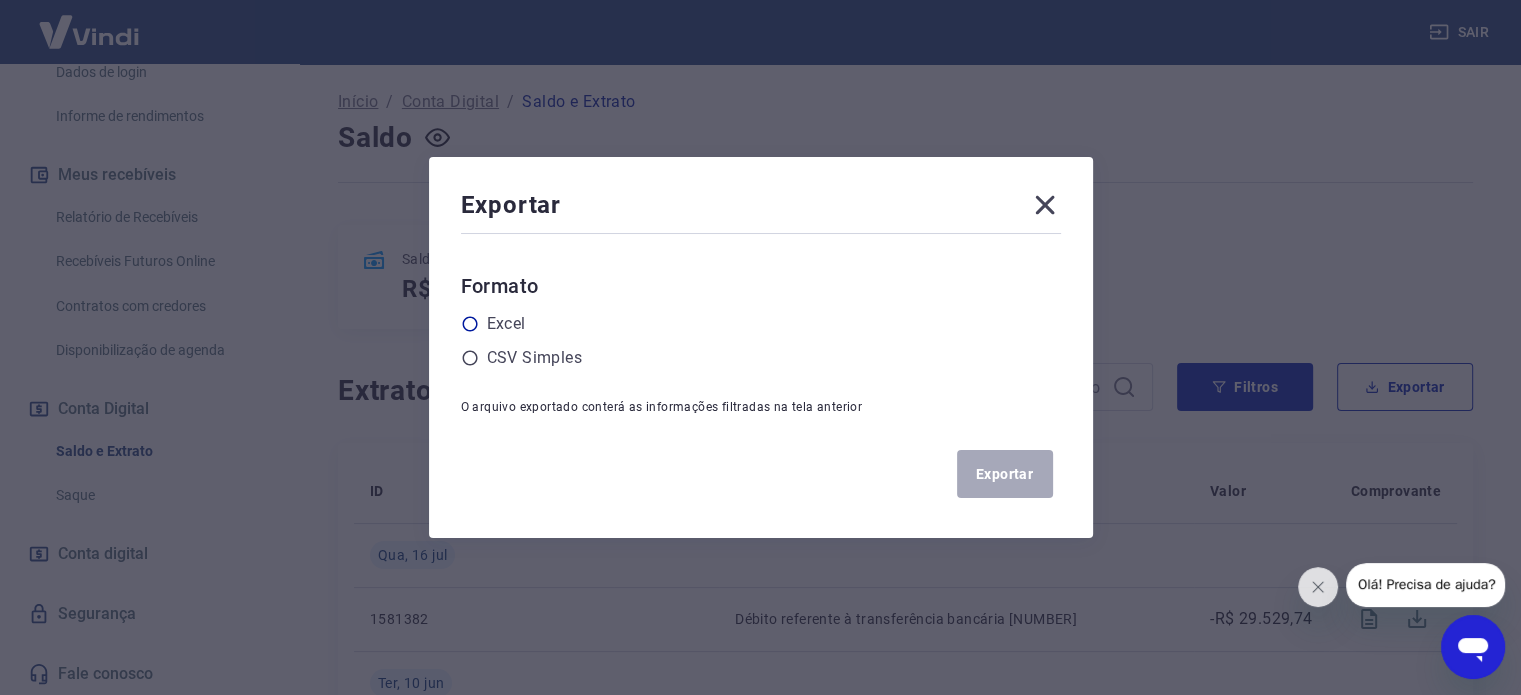 click on "Excel" at bounding box center (506, 324) 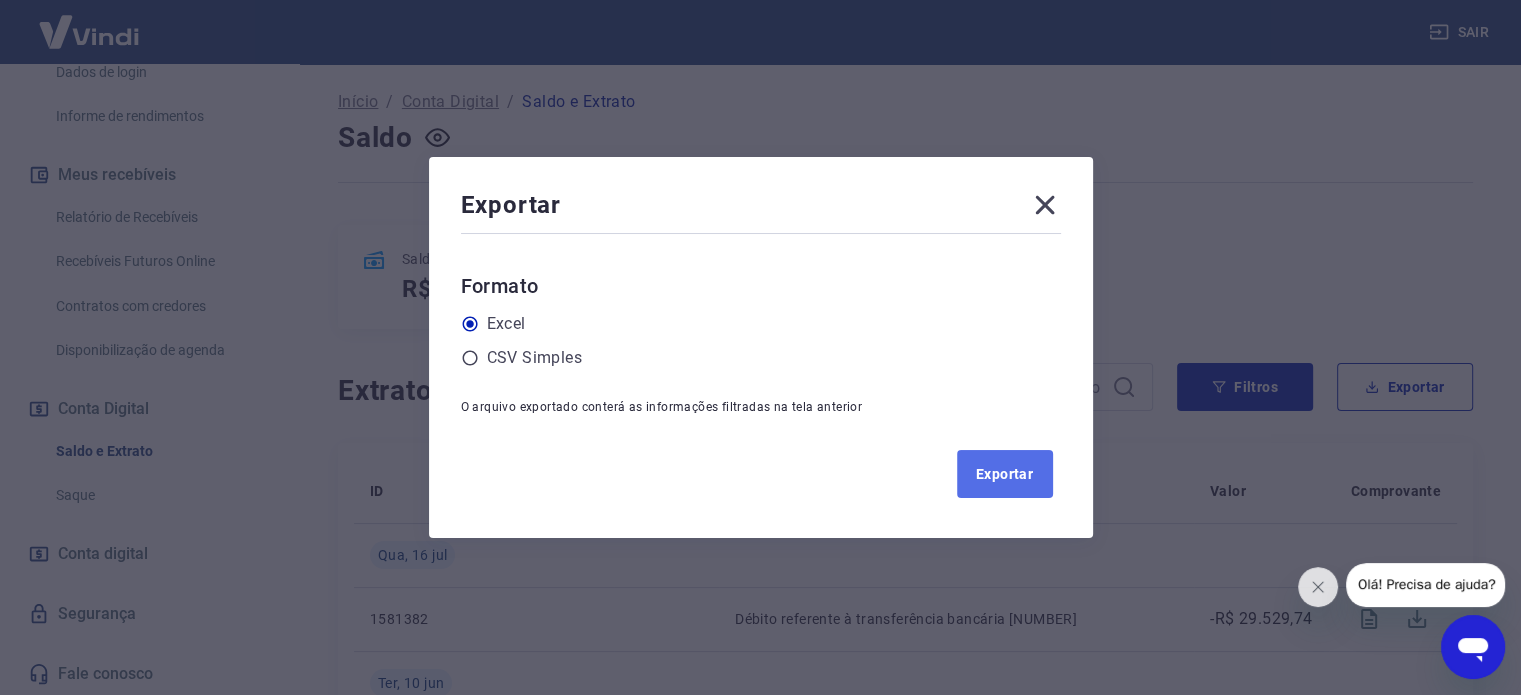 click on "Exportar" at bounding box center (1005, 474) 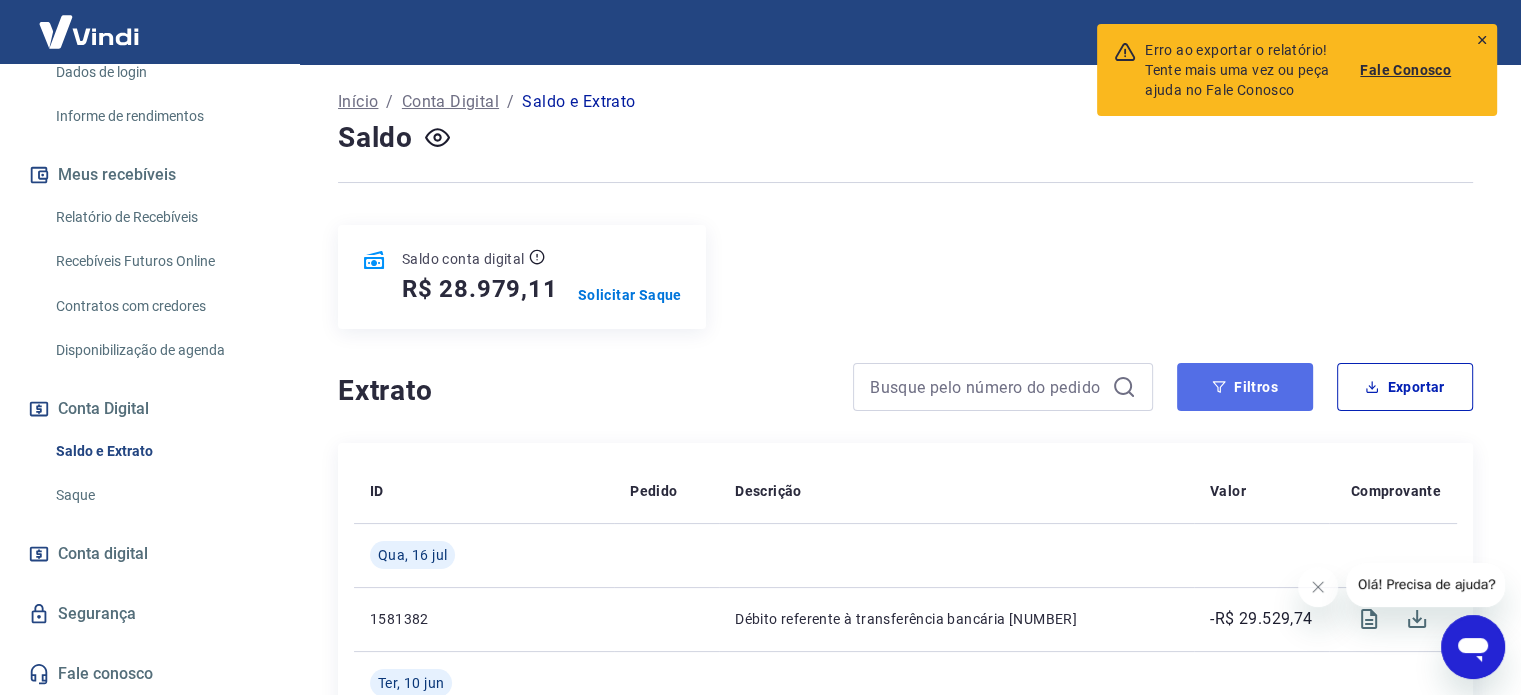 click on "Filtros" at bounding box center [1245, 387] 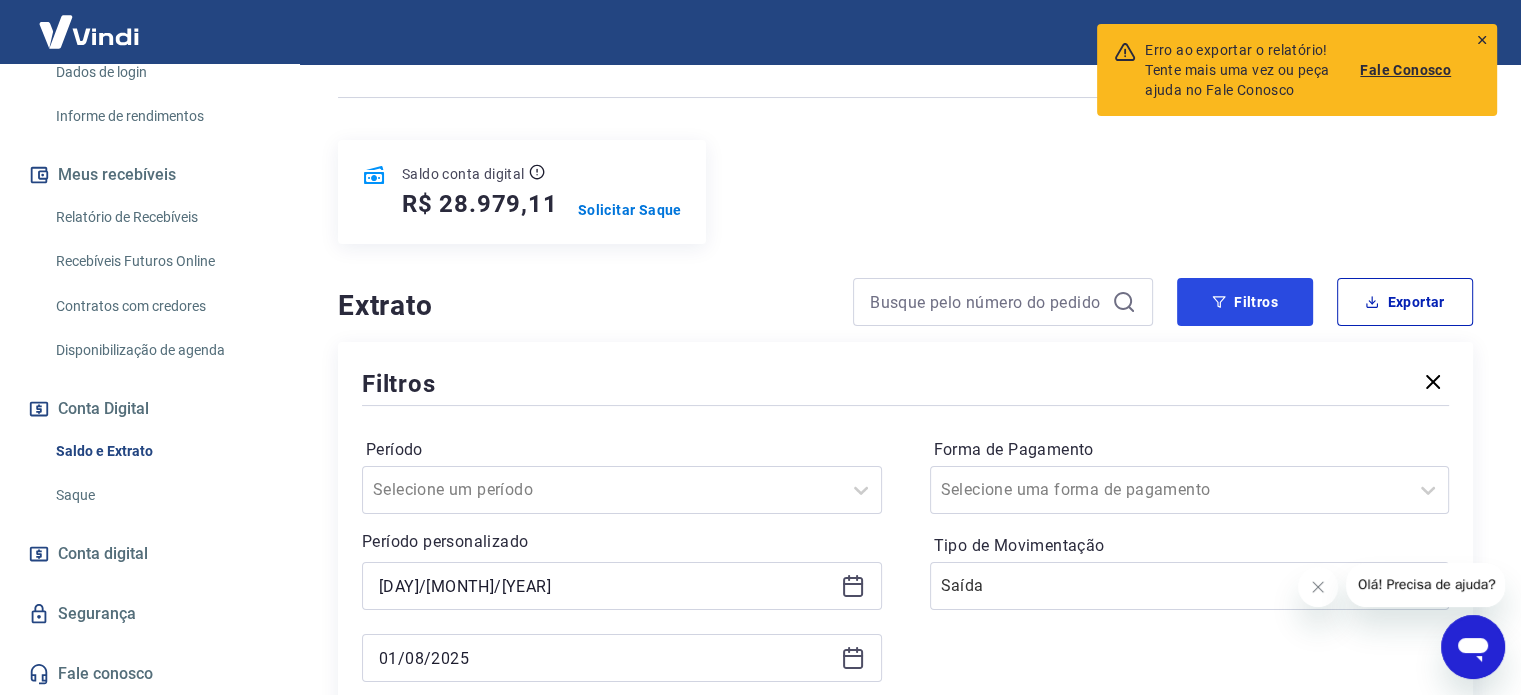 scroll, scrollTop: 400, scrollLeft: 0, axis: vertical 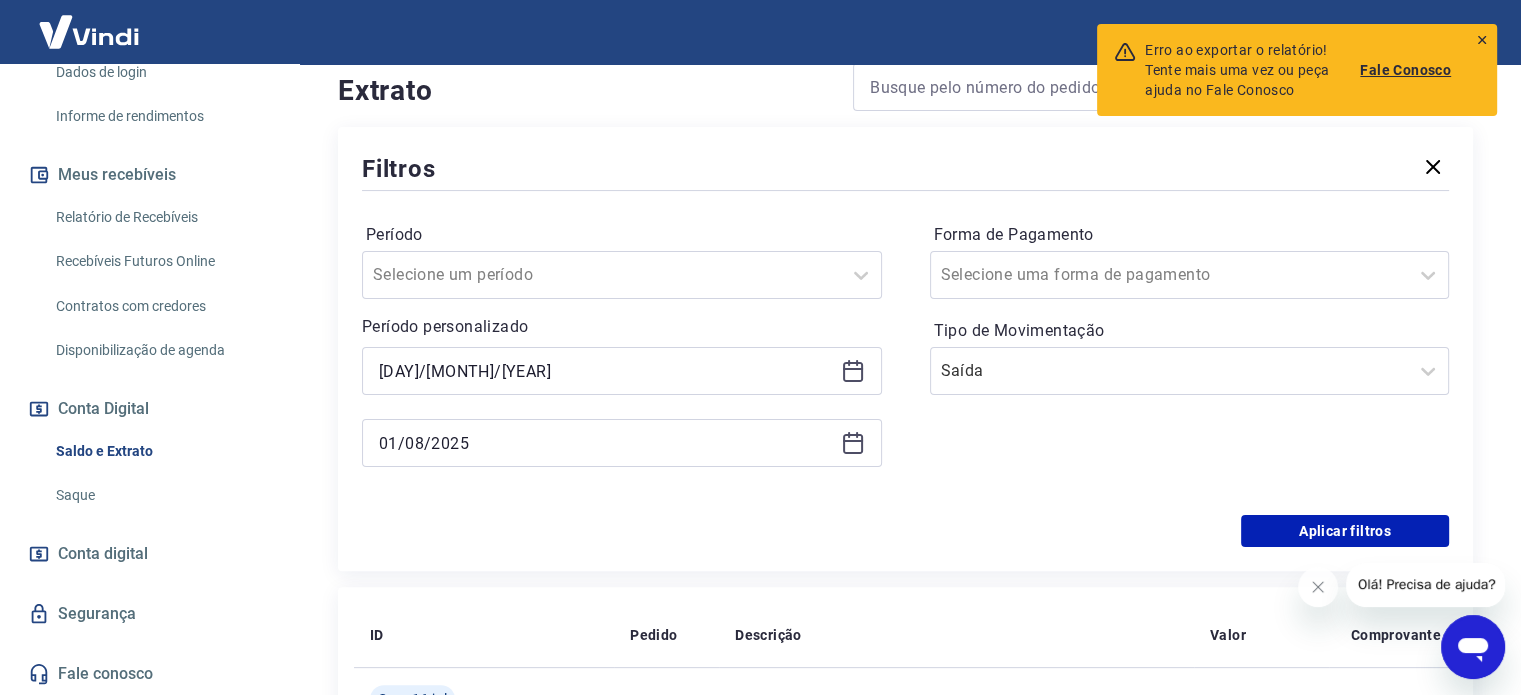 click 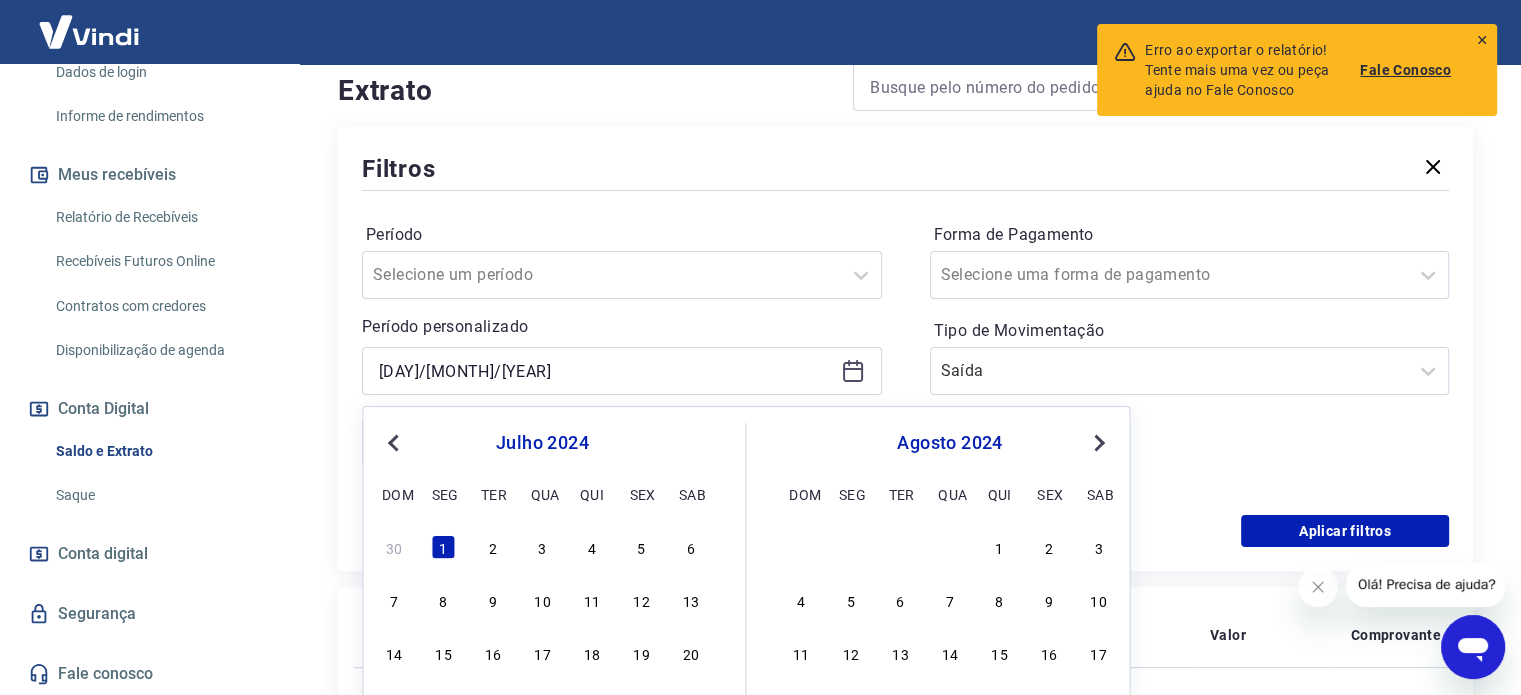 click on "Next Month" at bounding box center [1099, 443] 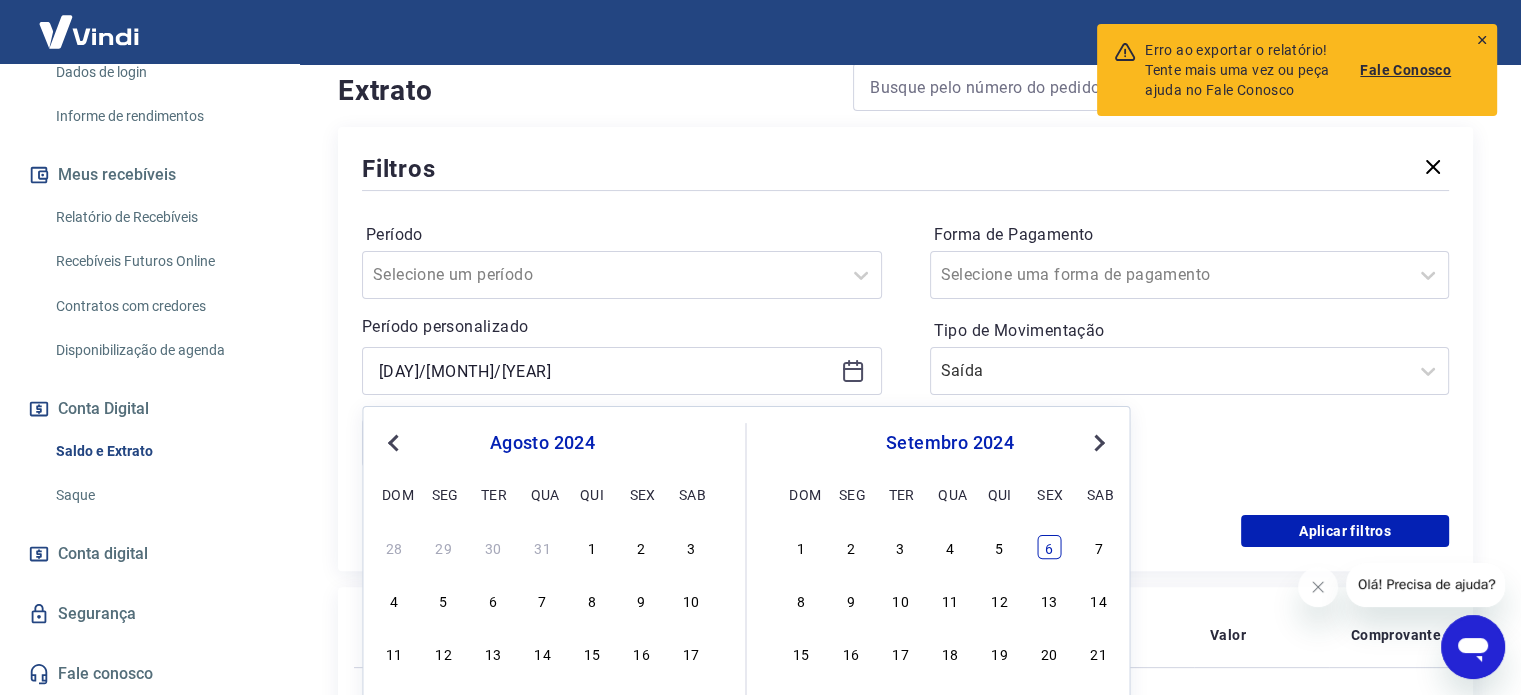 click on "6" at bounding box center [1049, 547] 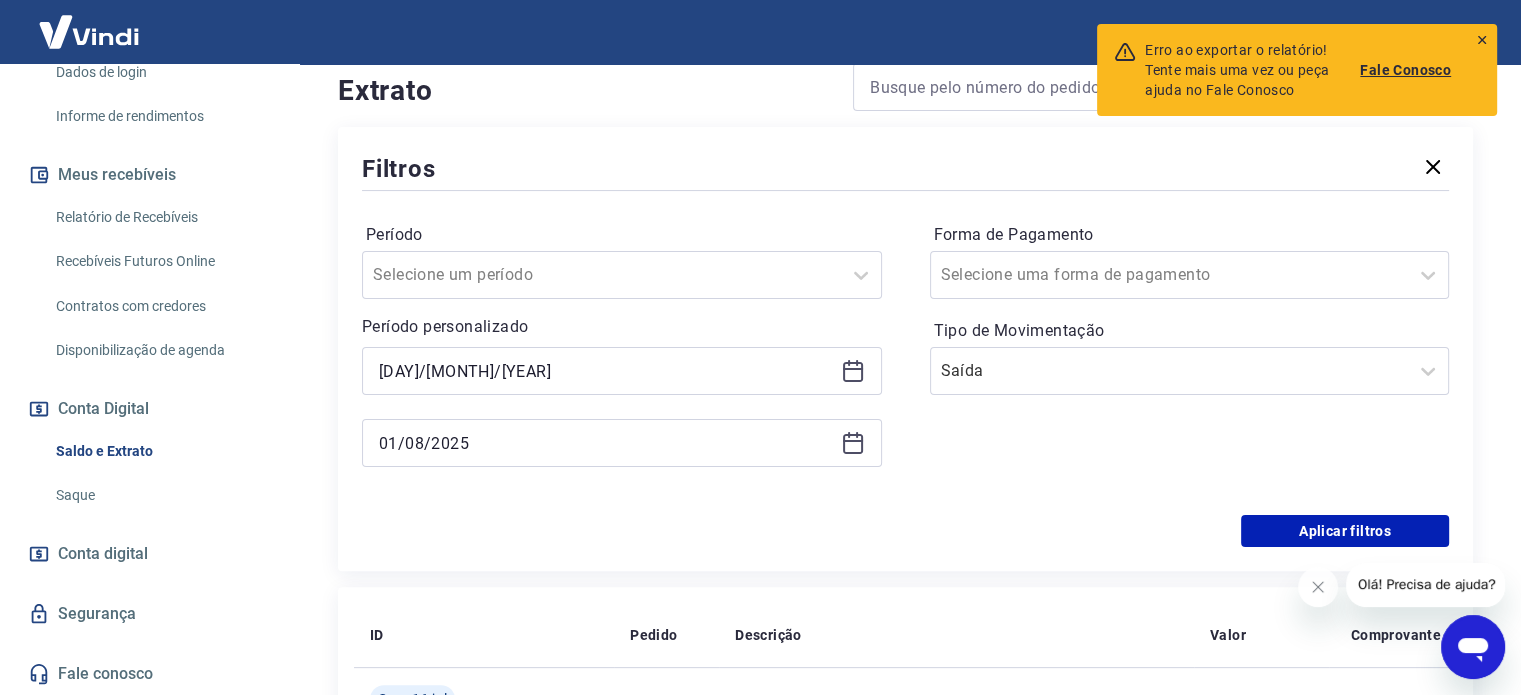 click 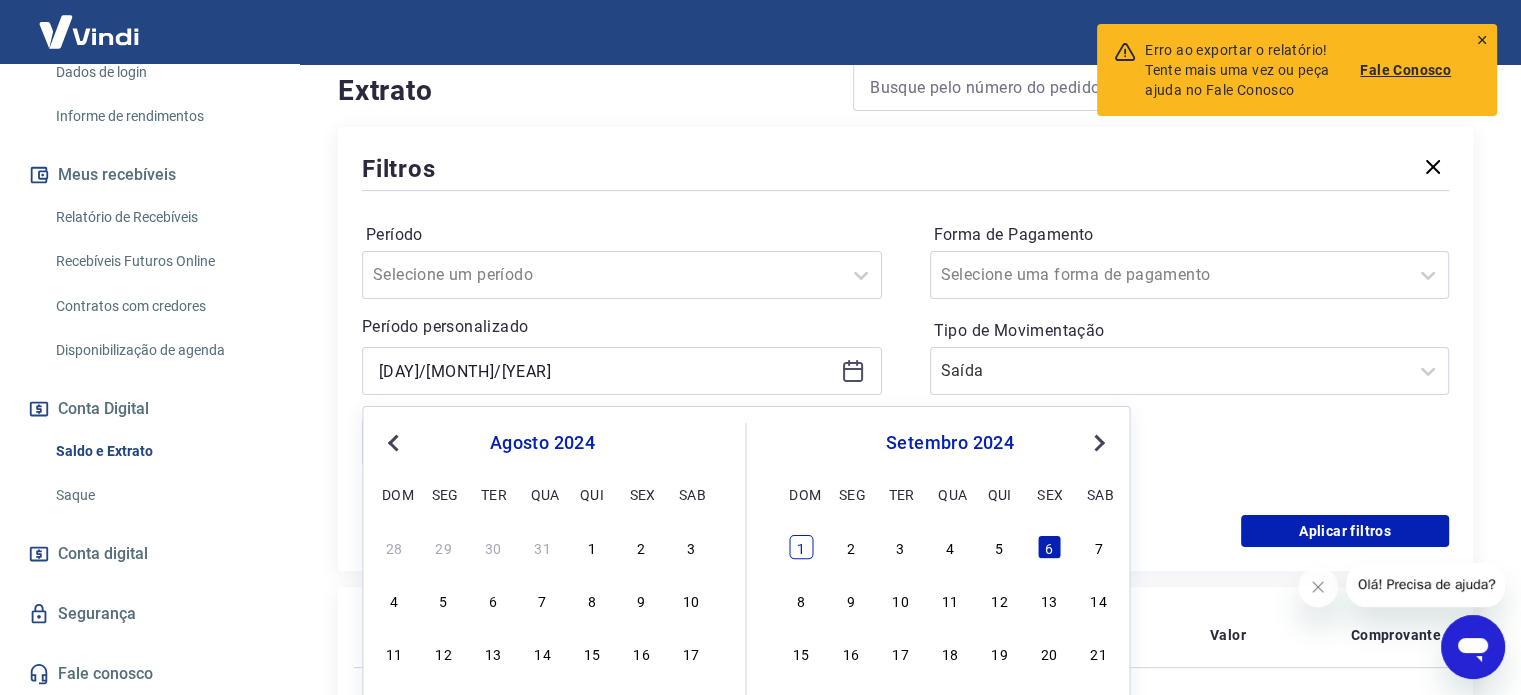 click on "1" at bounding box center [801, 547] 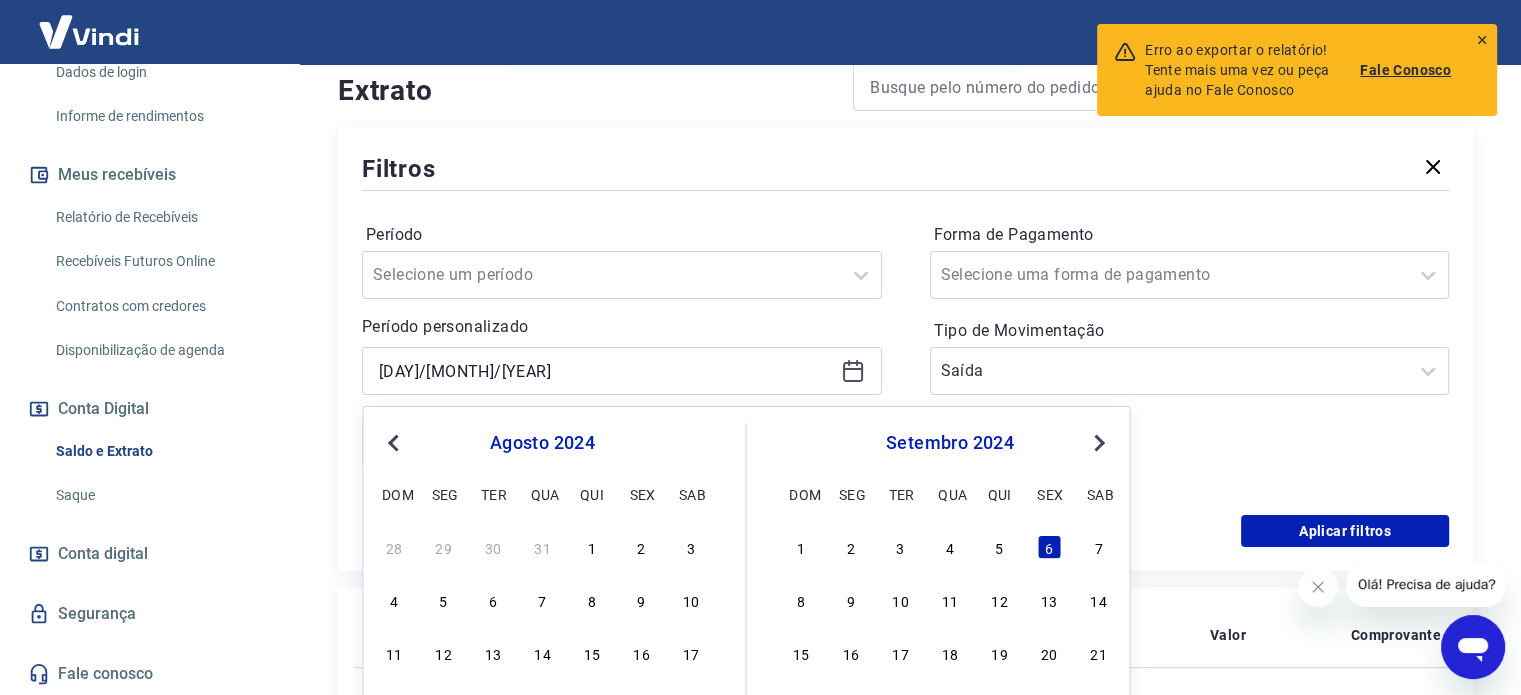 type on "01/09/2024" 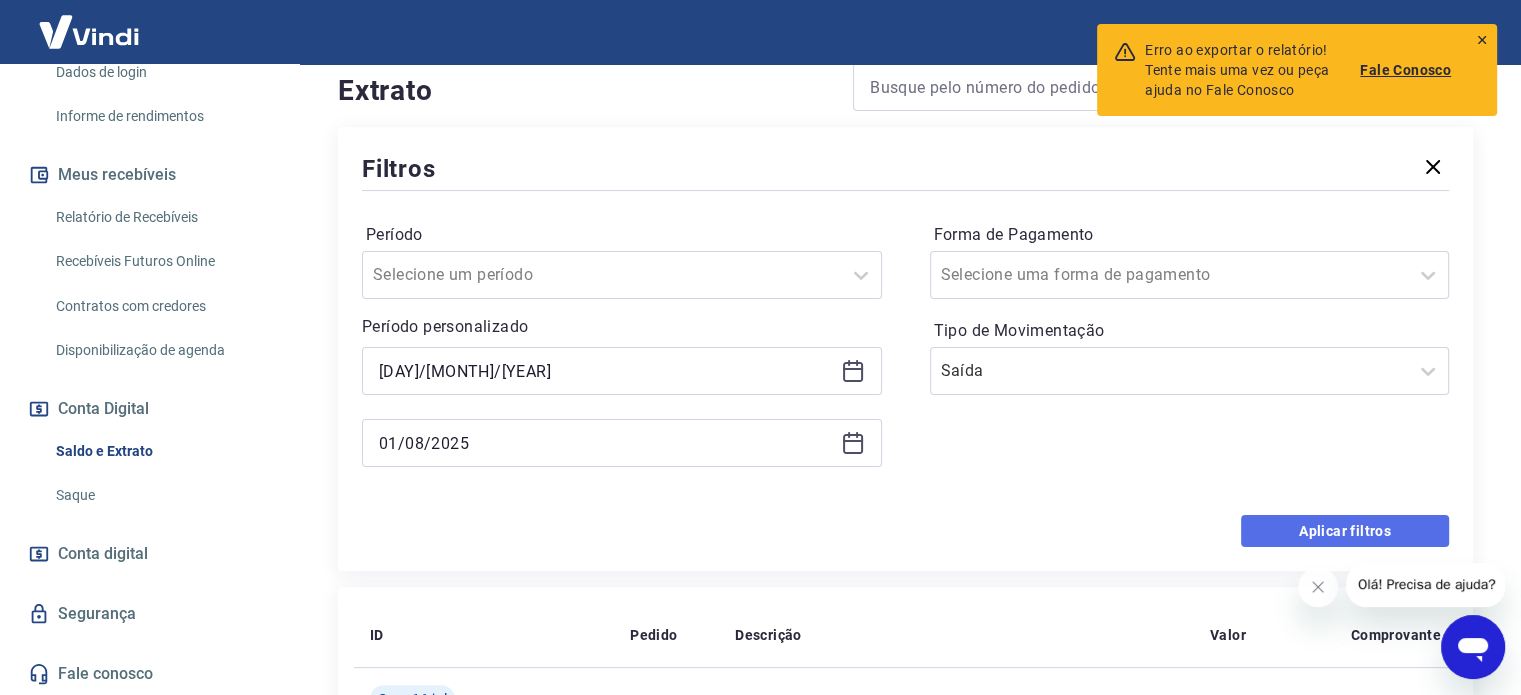 click on "Aplicar filtros" at bounding box center [1345, 531] 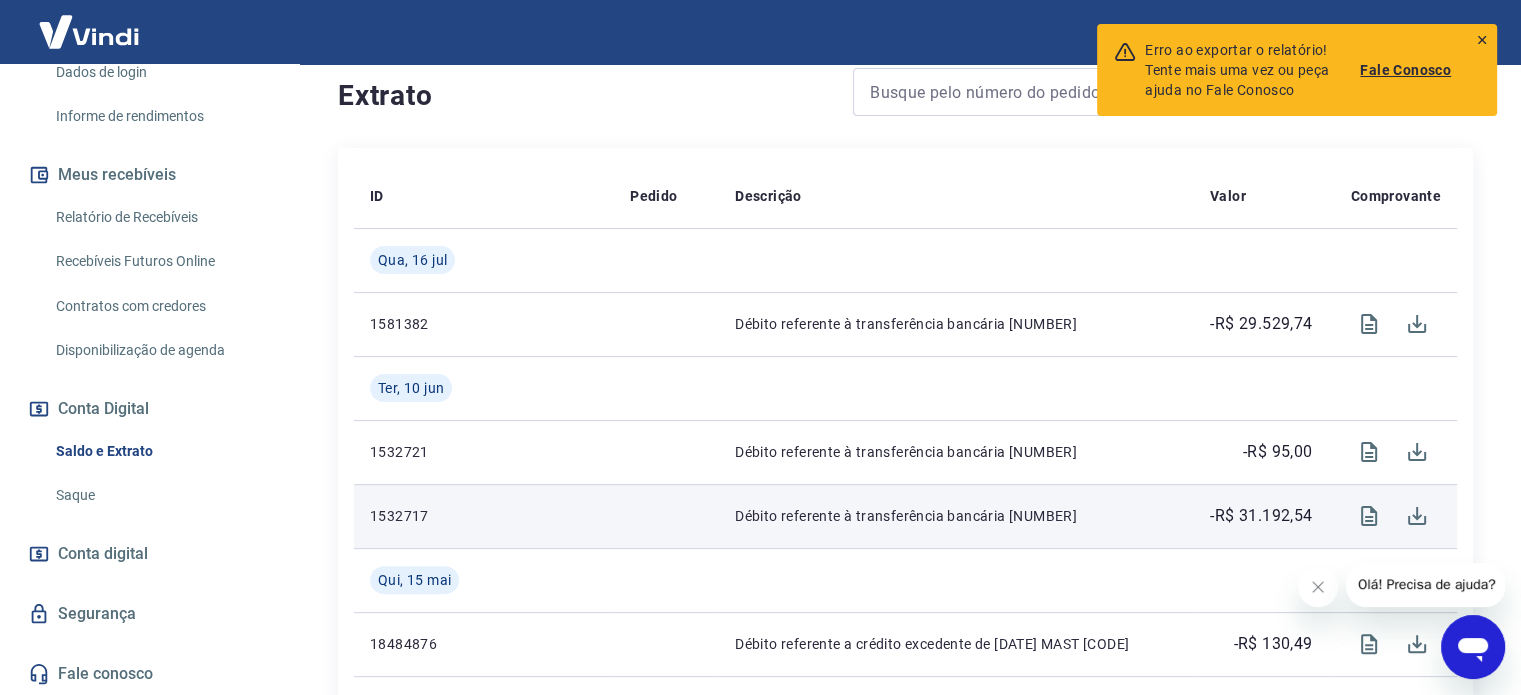 scroll, scrollTop: 300, scrollLeft: 0, axis: vertical 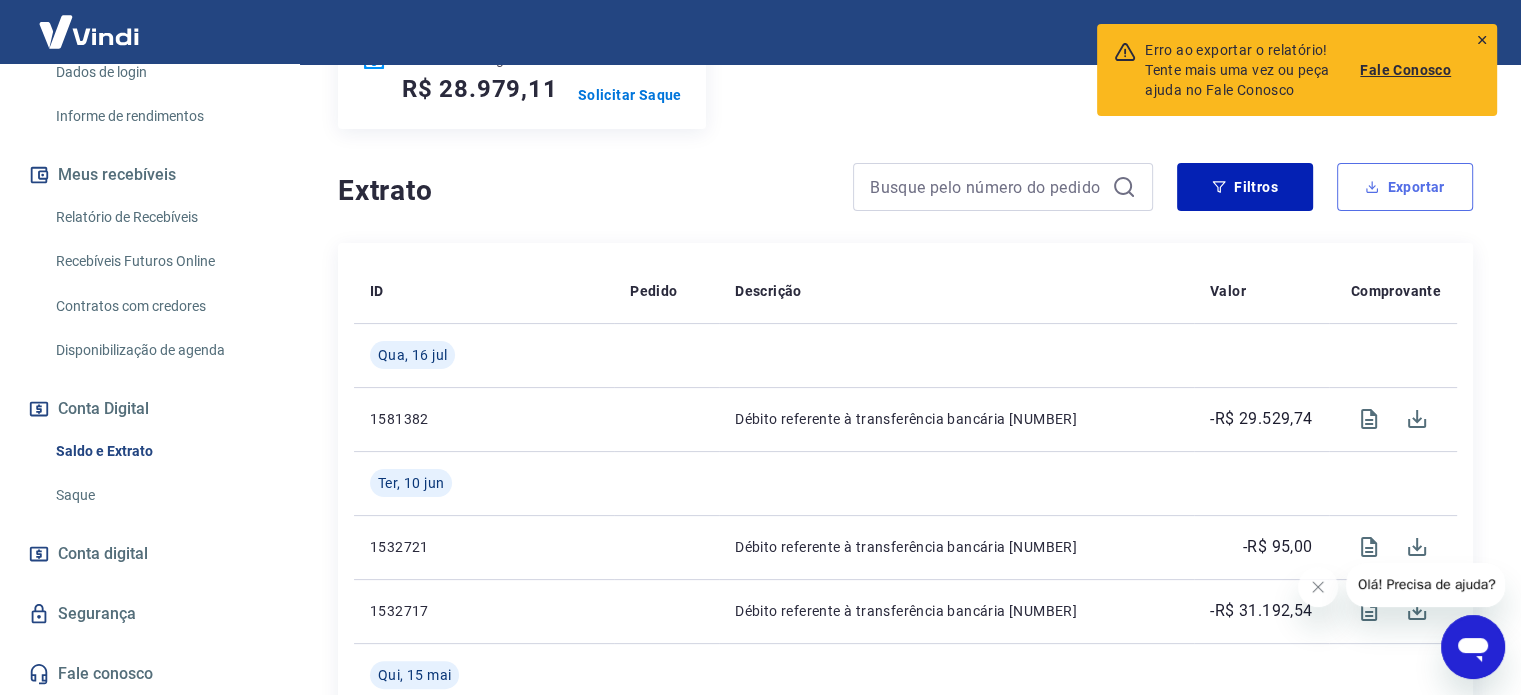 click on "Exportar" at bounding box center [1405, 187] 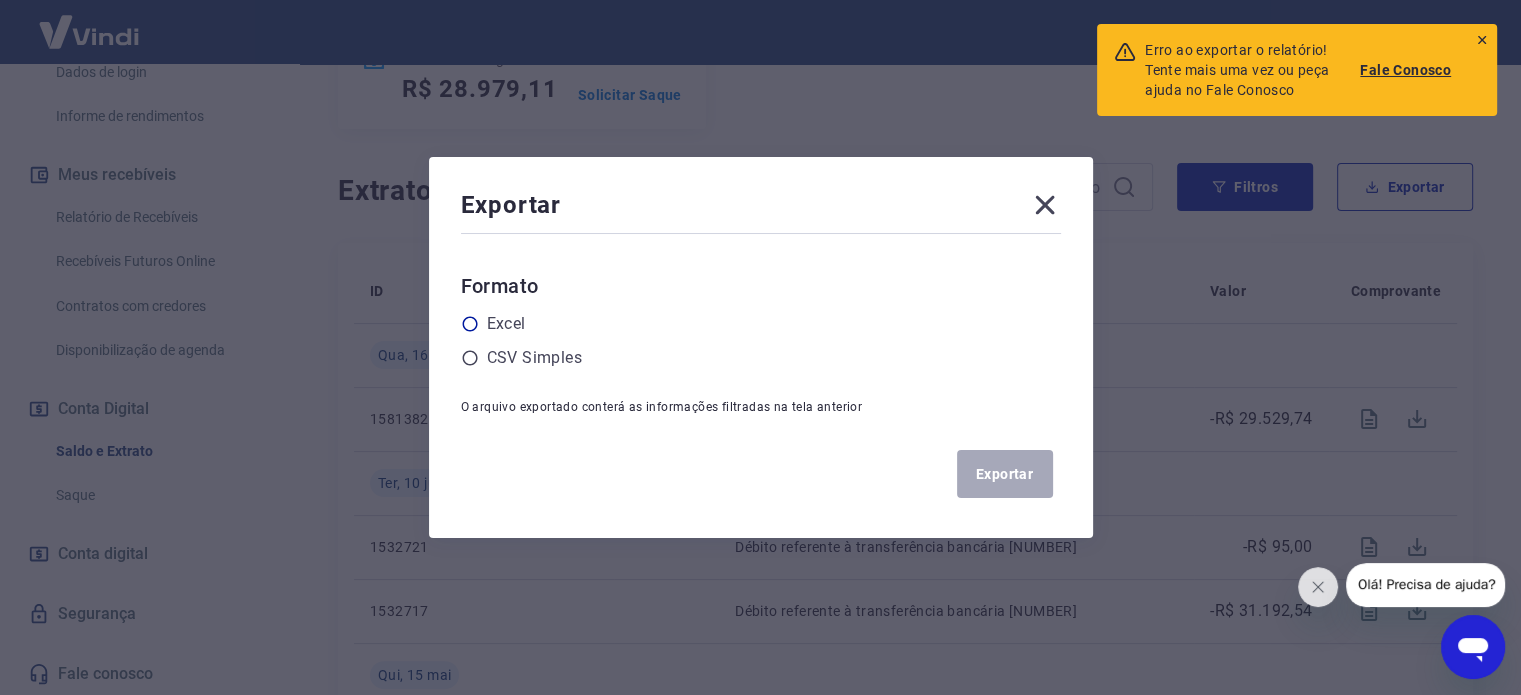 click on "Excel" at bounding box center [761, 324] 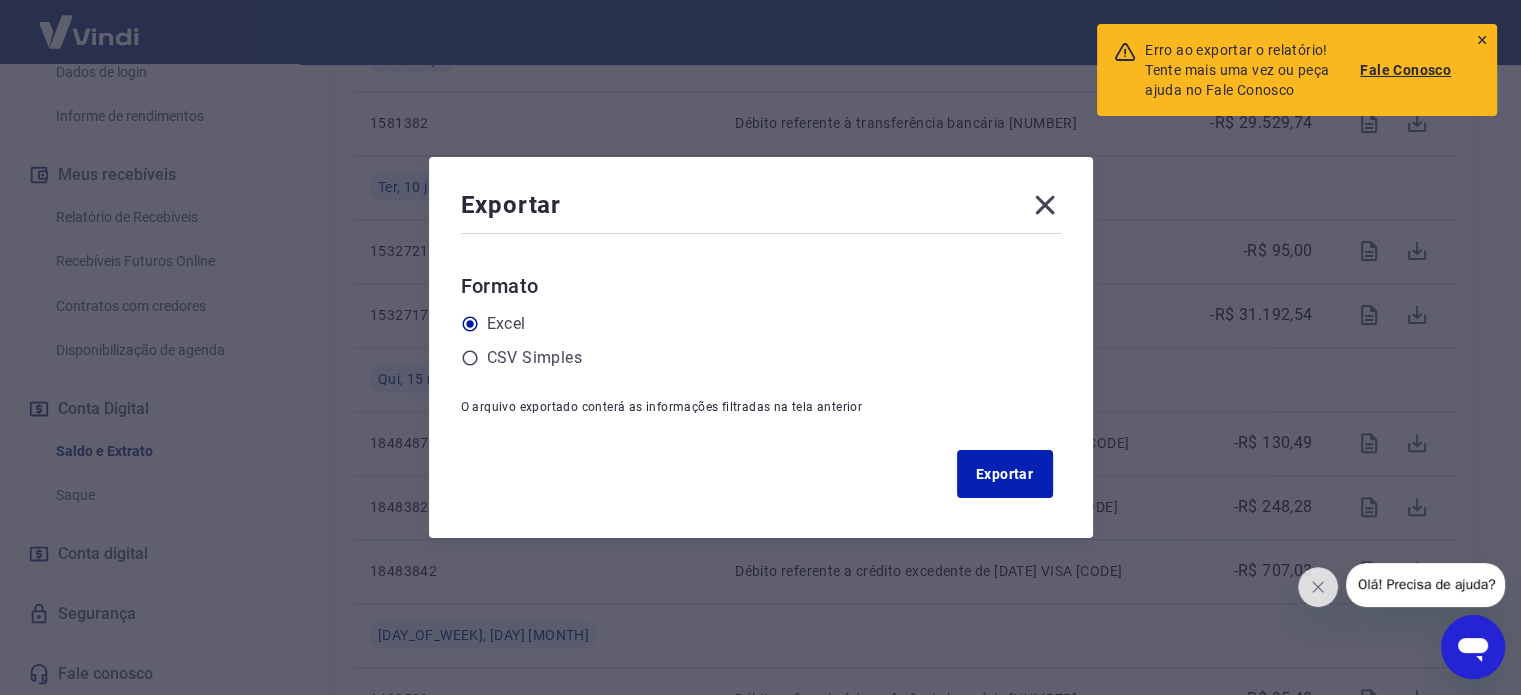 scroll, scrollTop: 600, scrollLeft: 0, axis: vertical 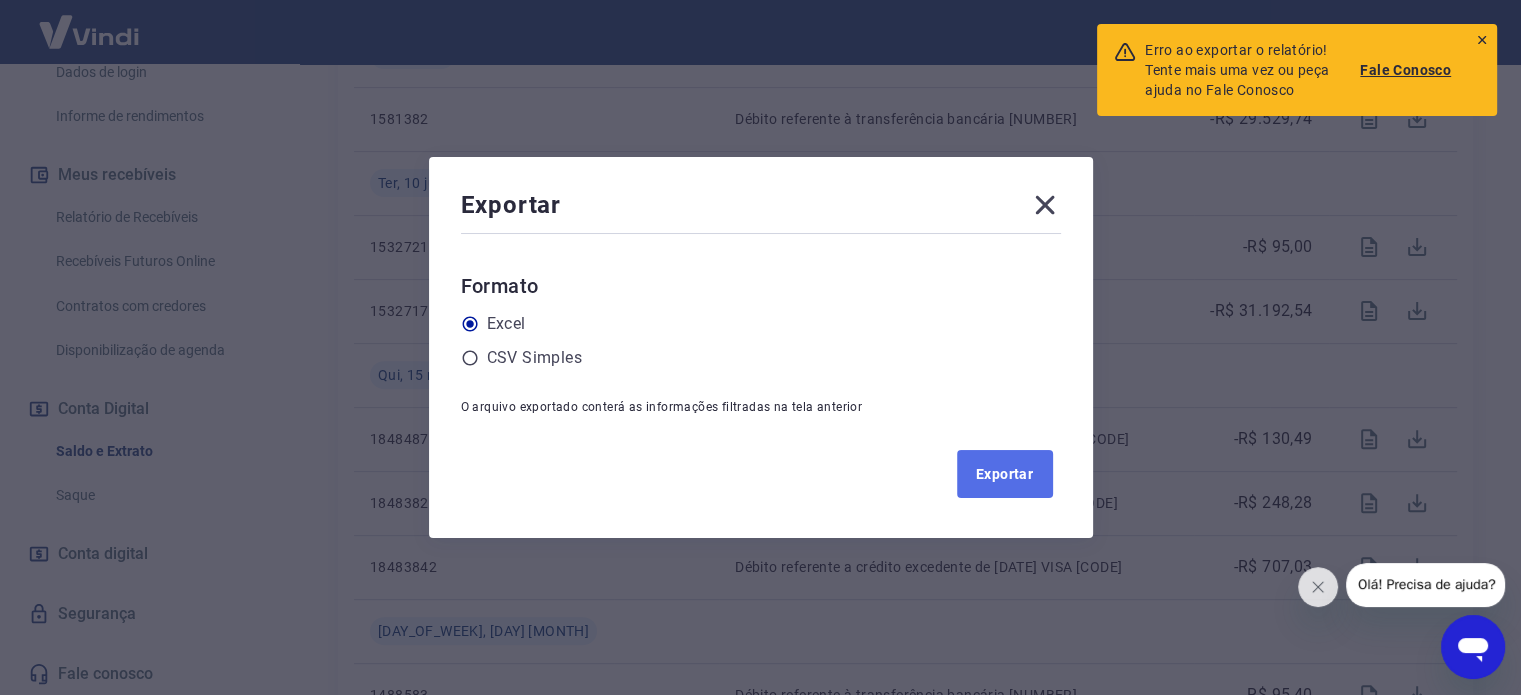 click on "Exportar" at bounding box center [1005, 474] 